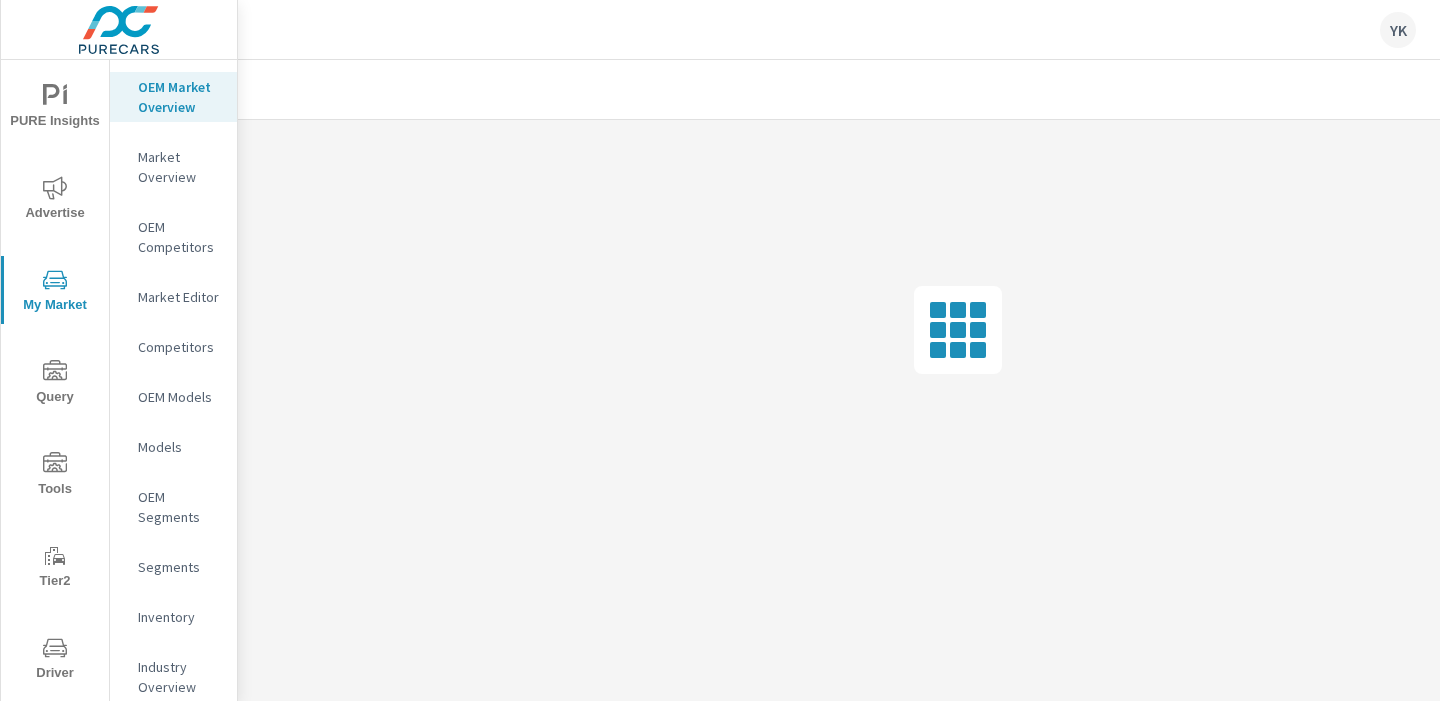 scroll, scrollTop: 0, scrollLeft: 0, axis: both 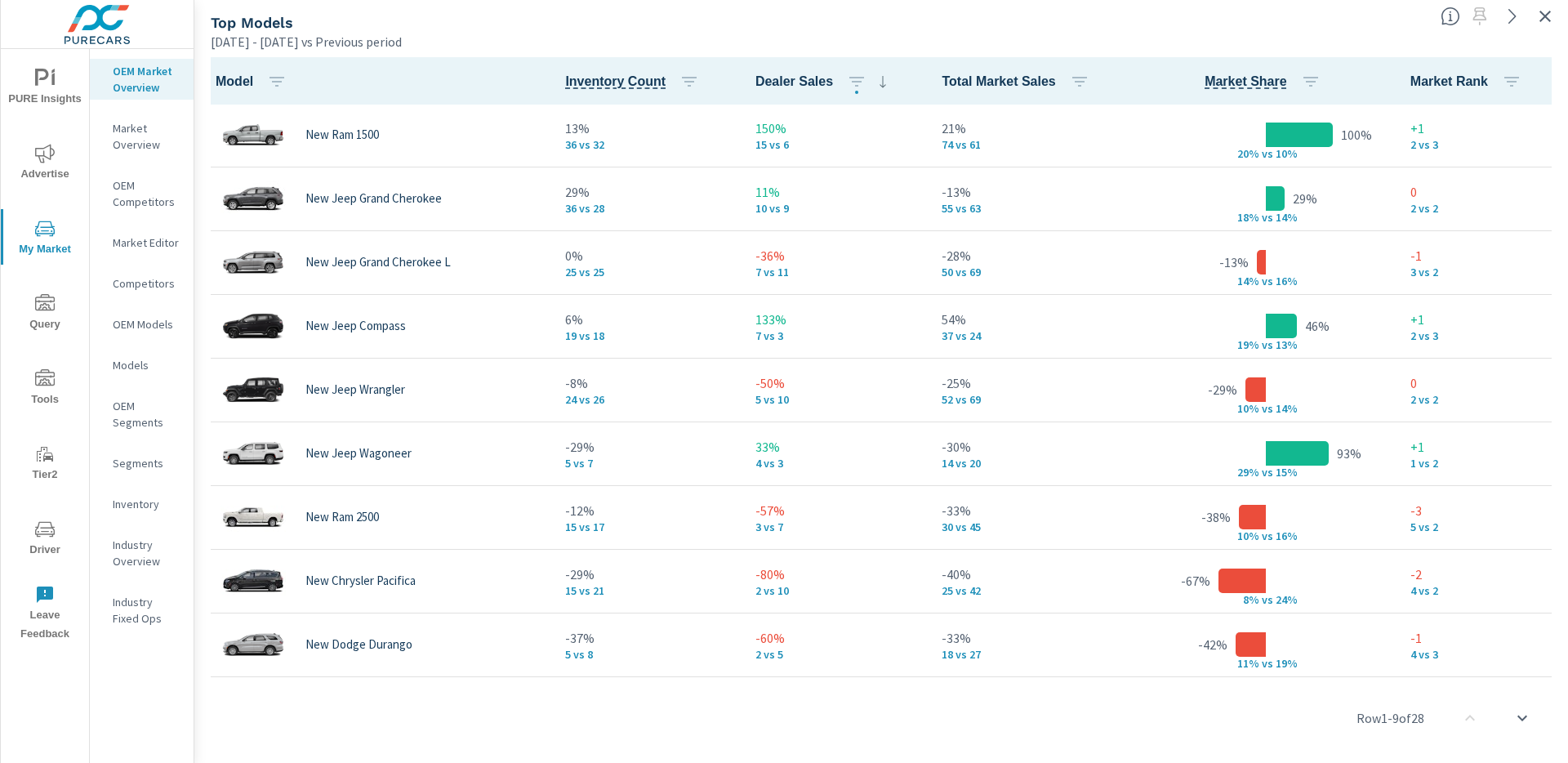 click 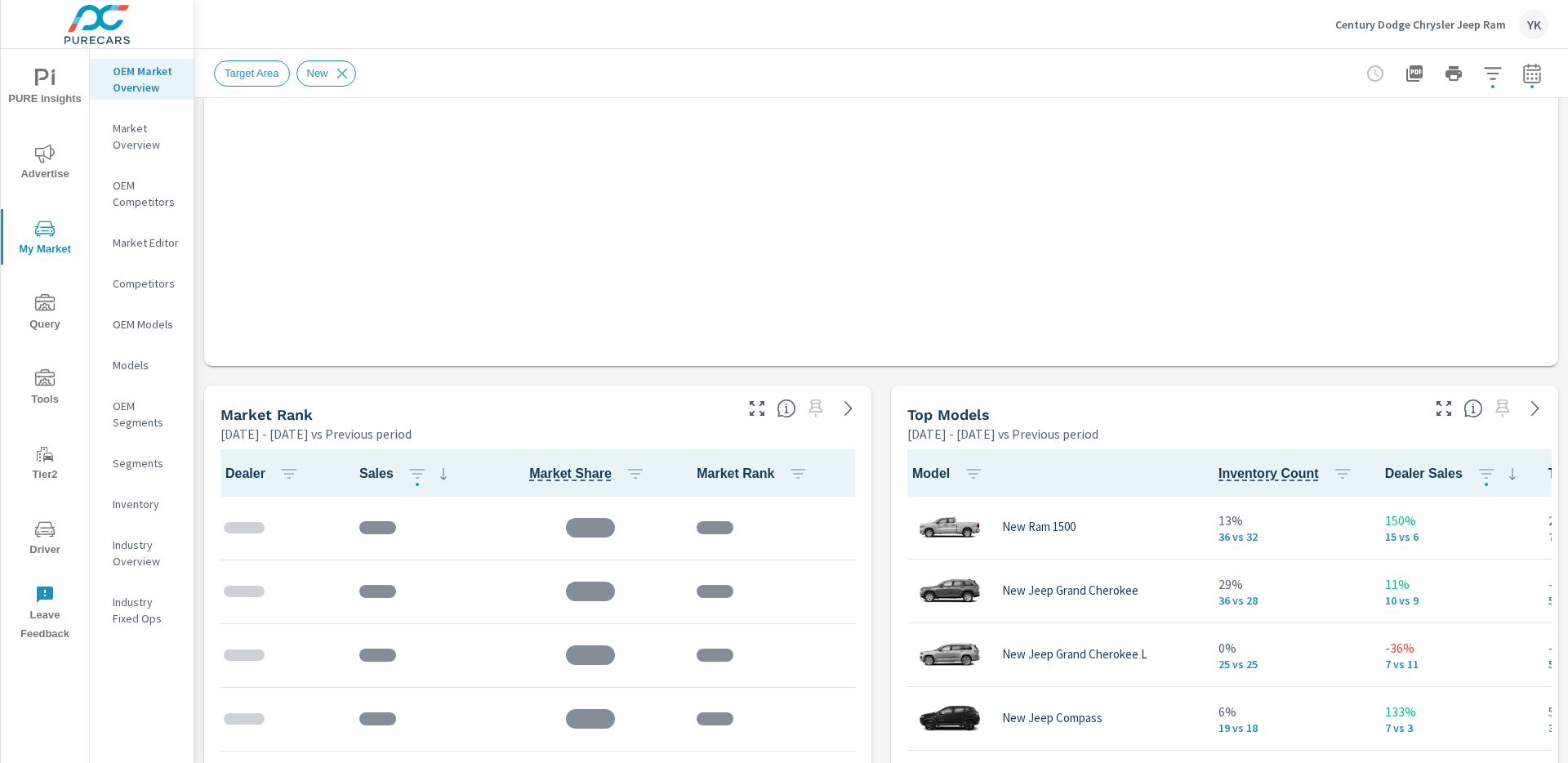 scroll, scrollTop: 783, scrollLeft: 0, axis: vertical 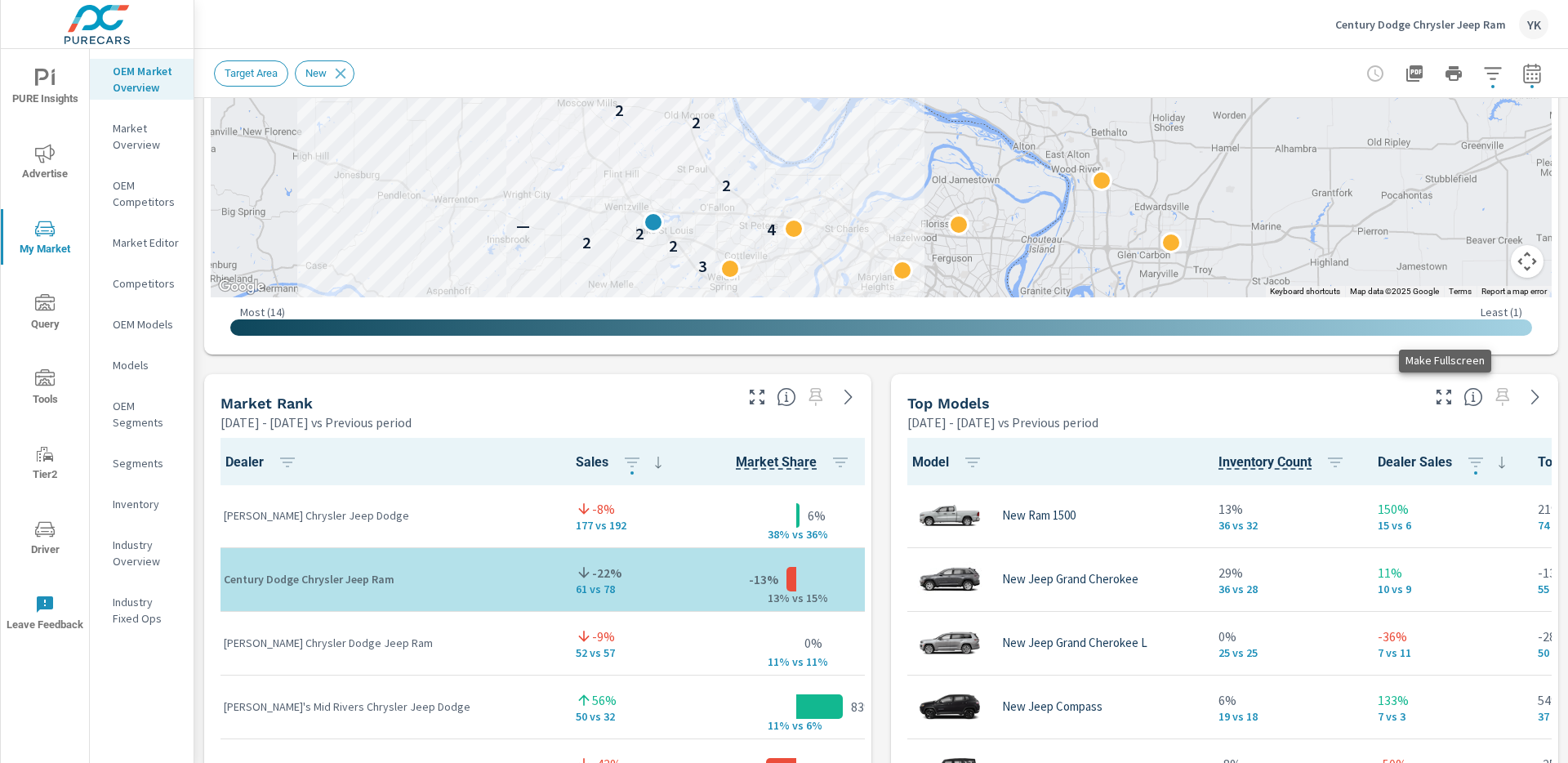 click 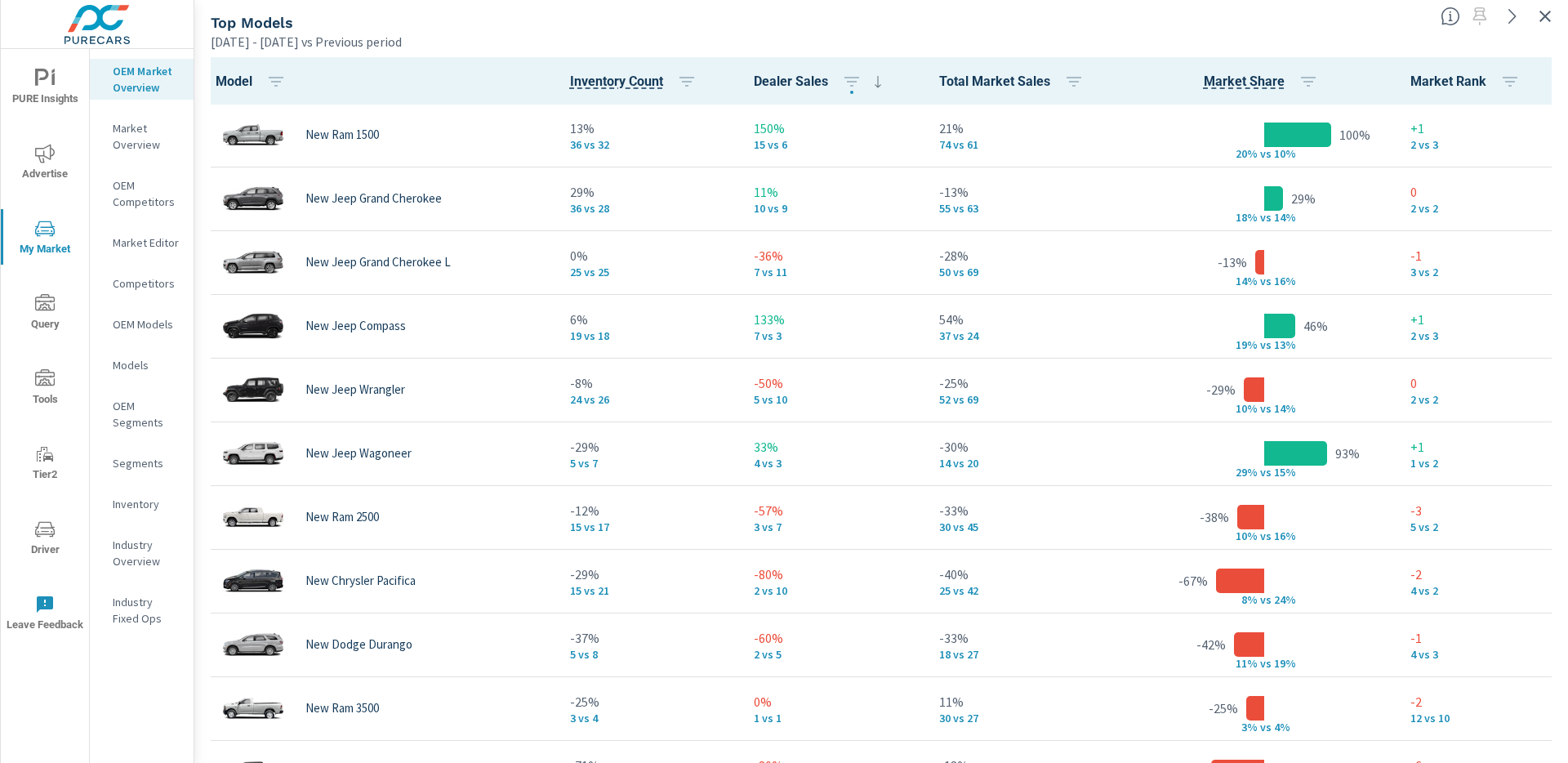 scroll, scrollTop: 0, scrollLeft: 0, axis: both 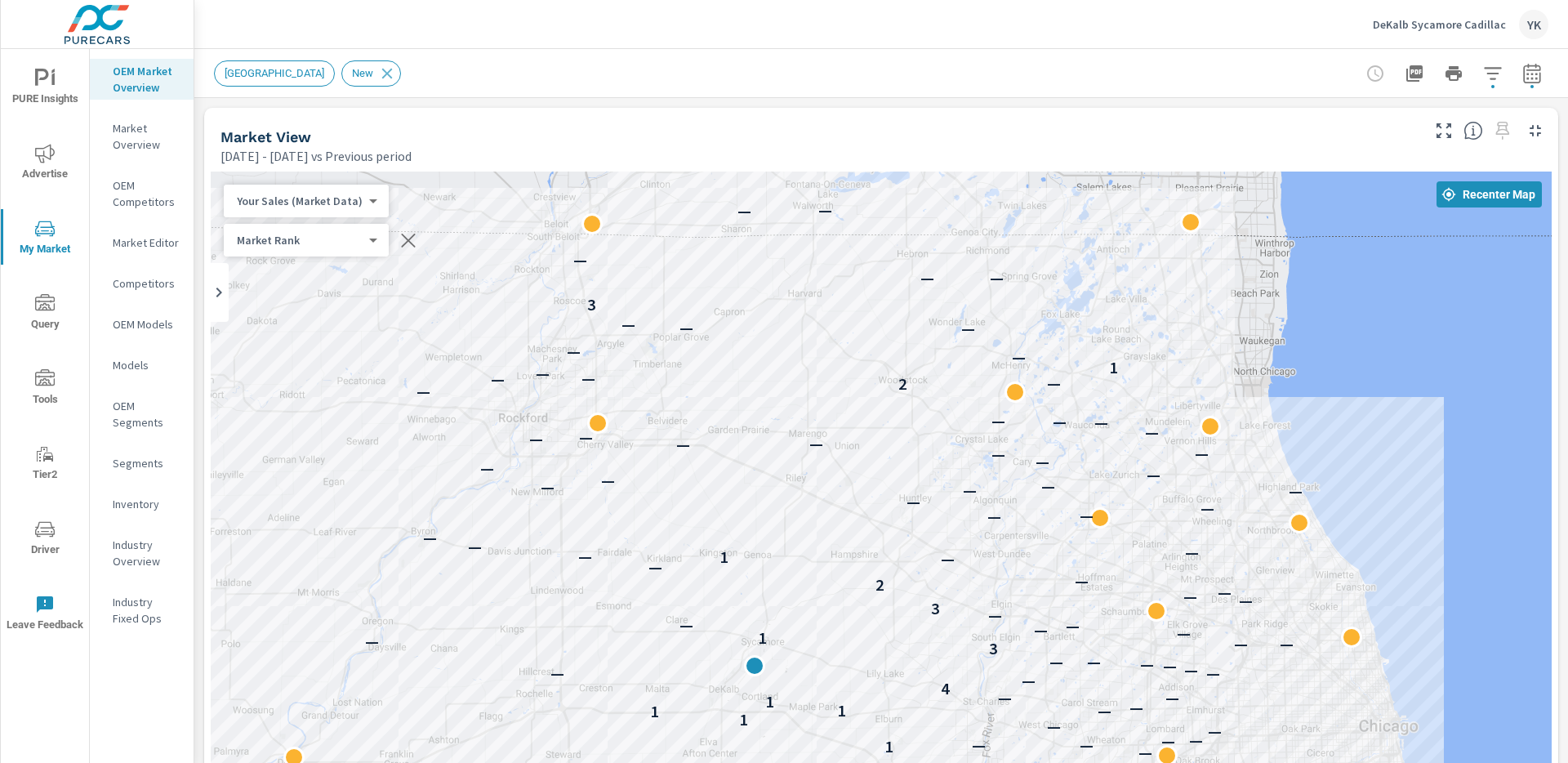 drag, startPoint x: 462, startPoint y: 415, endPoint x: 390, endPoint y: 225, distance: 203.18465 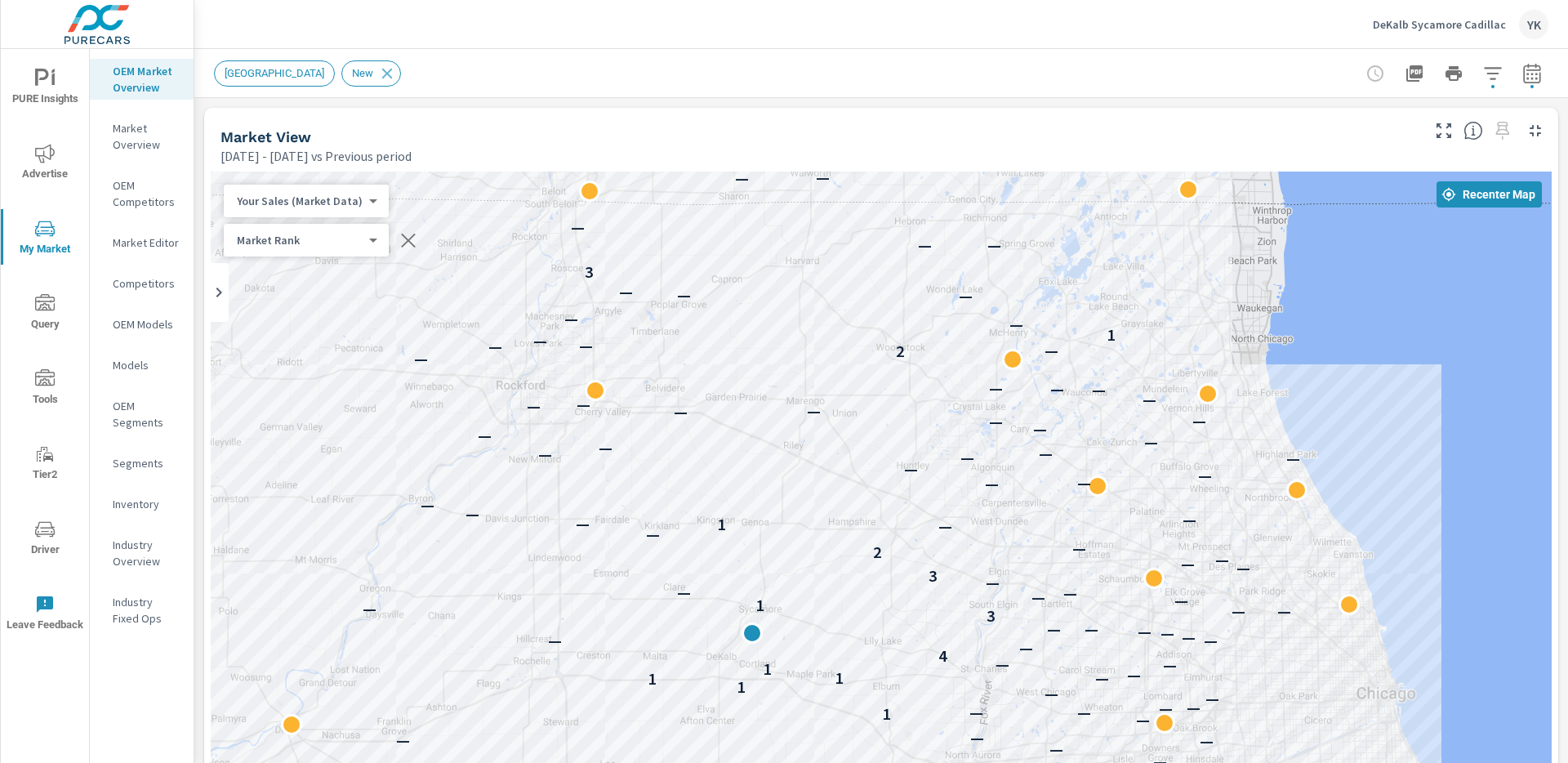 drag, startPoint x: 385, startPoint y: 489, endPoint x: 383, endPoint y: 456, distance: 33.060551 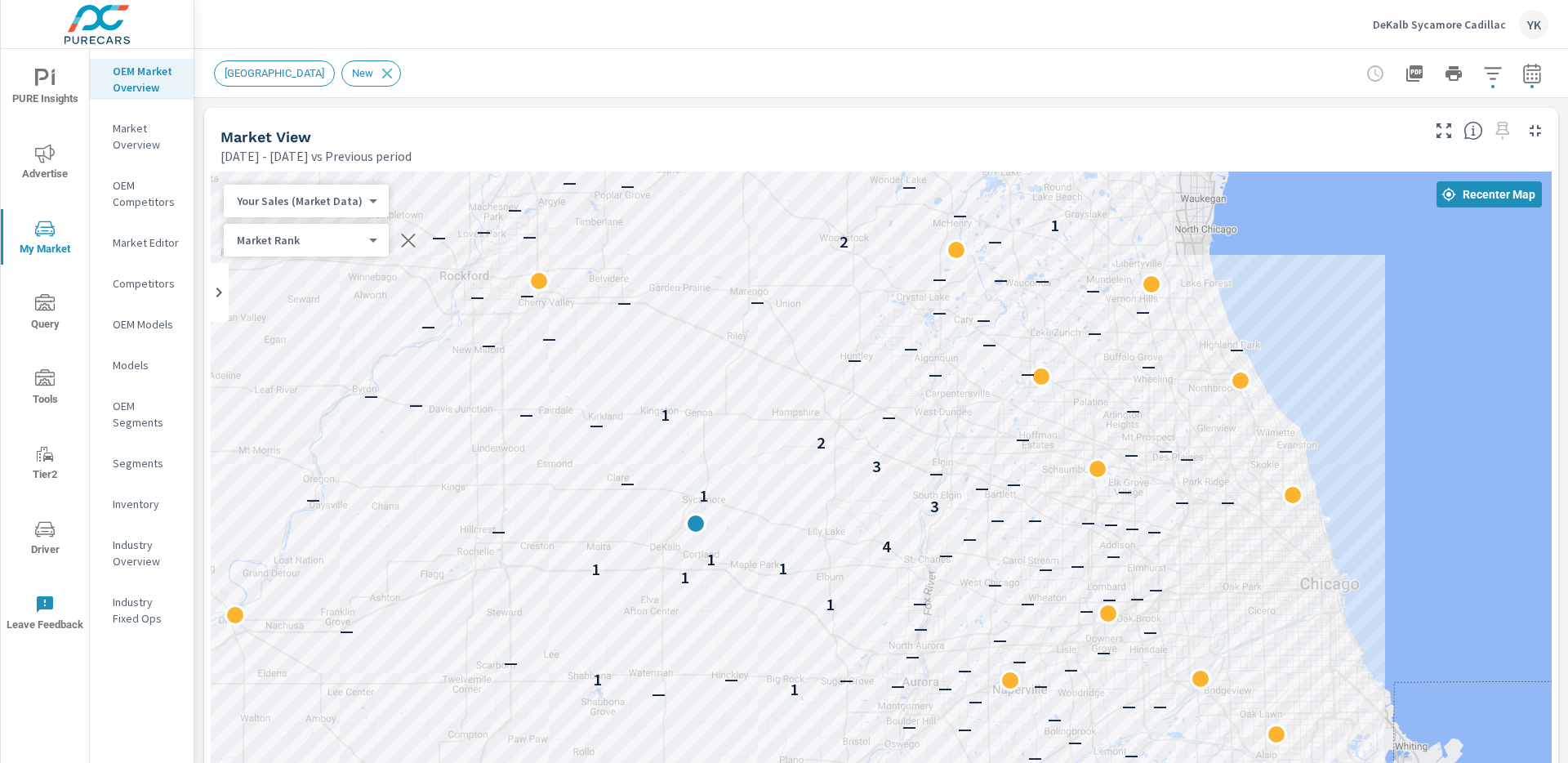 drag, startPoint x: 537, startPoint y: 560, endPoint x: 496, endPoint y: 475, distance: 94.37161 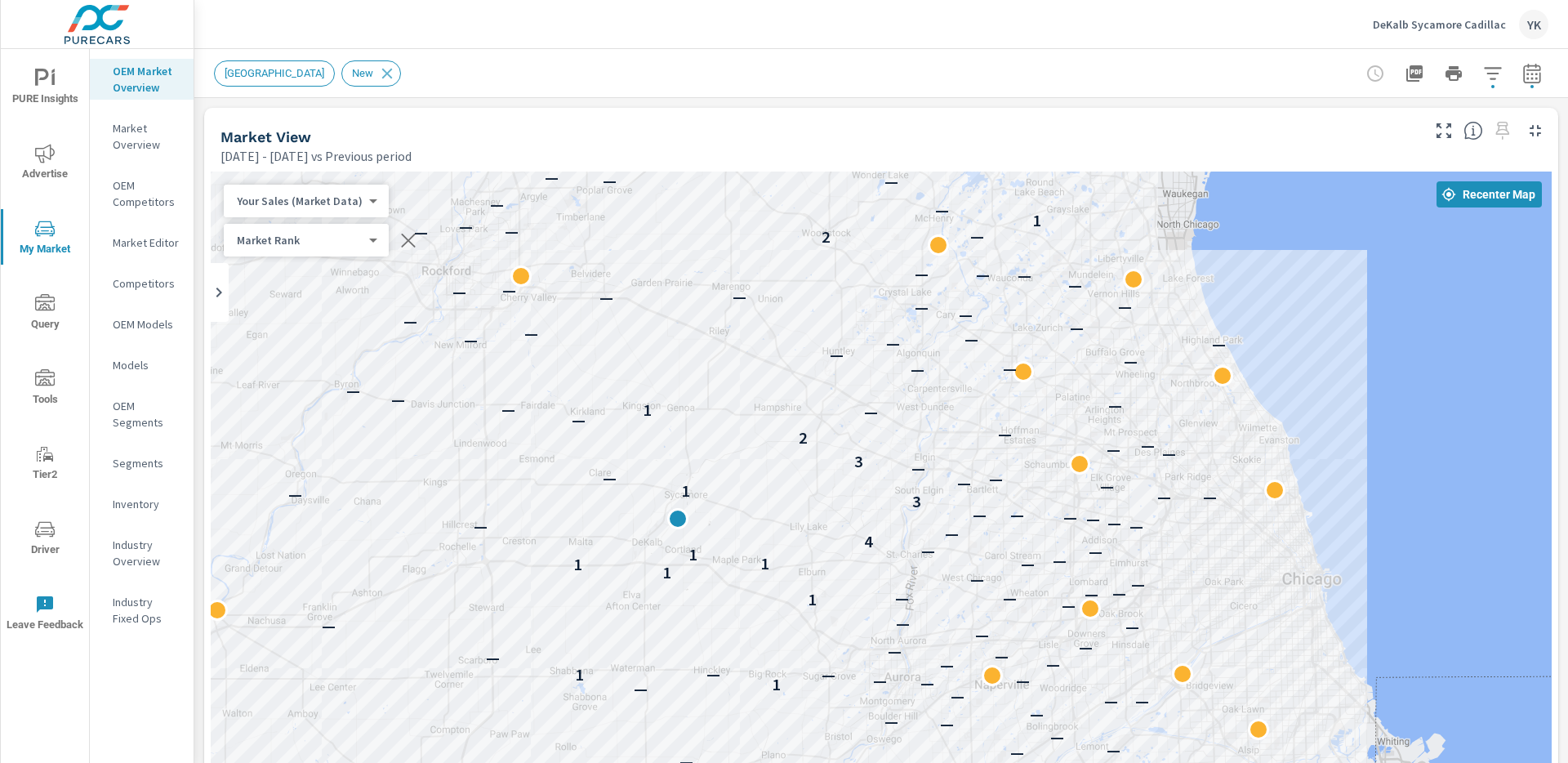 drag, startPoint x: 1018, startPoint y: 526, endPoint x: 998, endPoint y: 521, distance: 20.615528 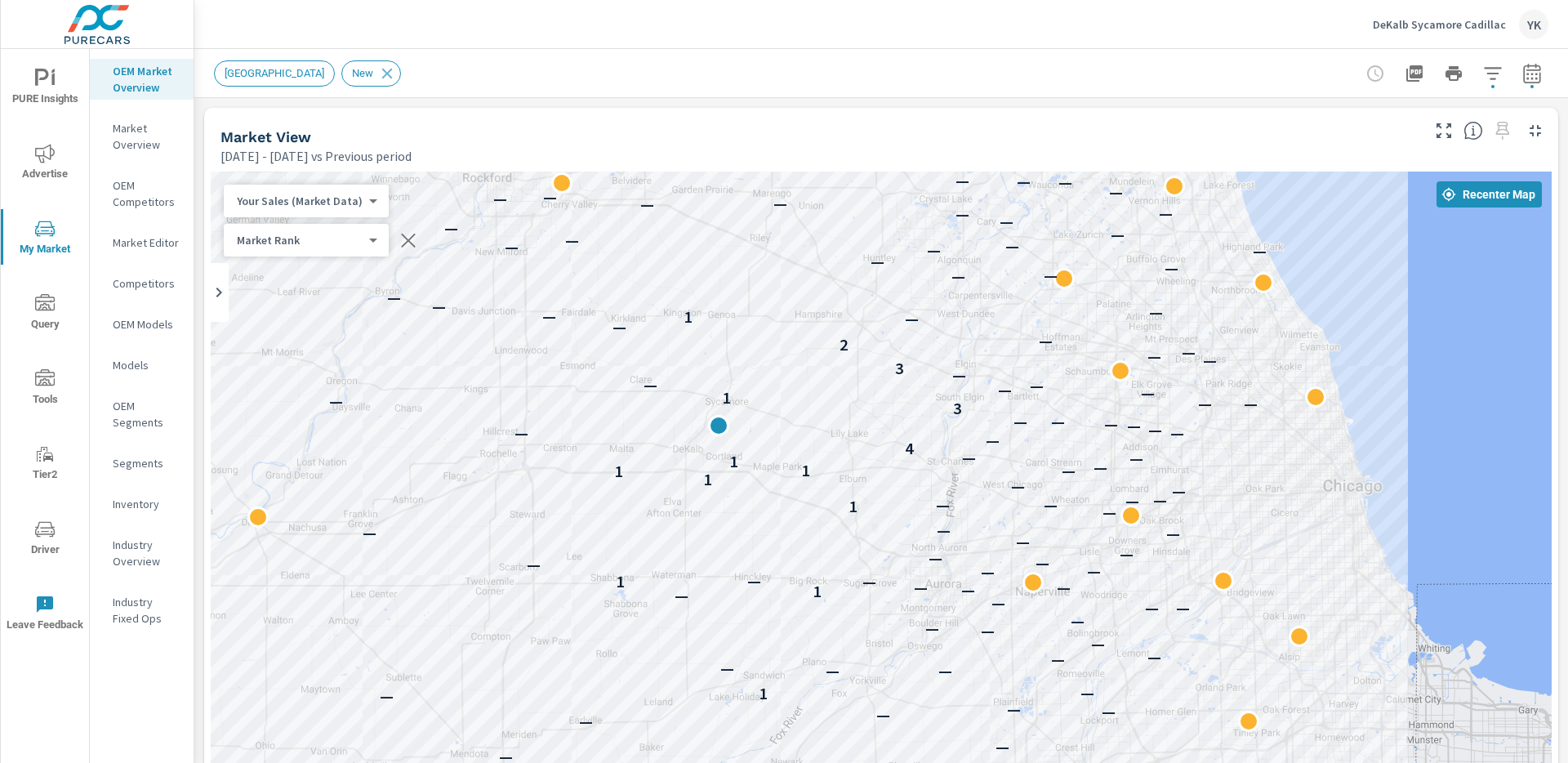 drag, startPoint x: 948, startPoint y: 274, endPoint x: 947, endPoint y: 244, distance: 30.016662 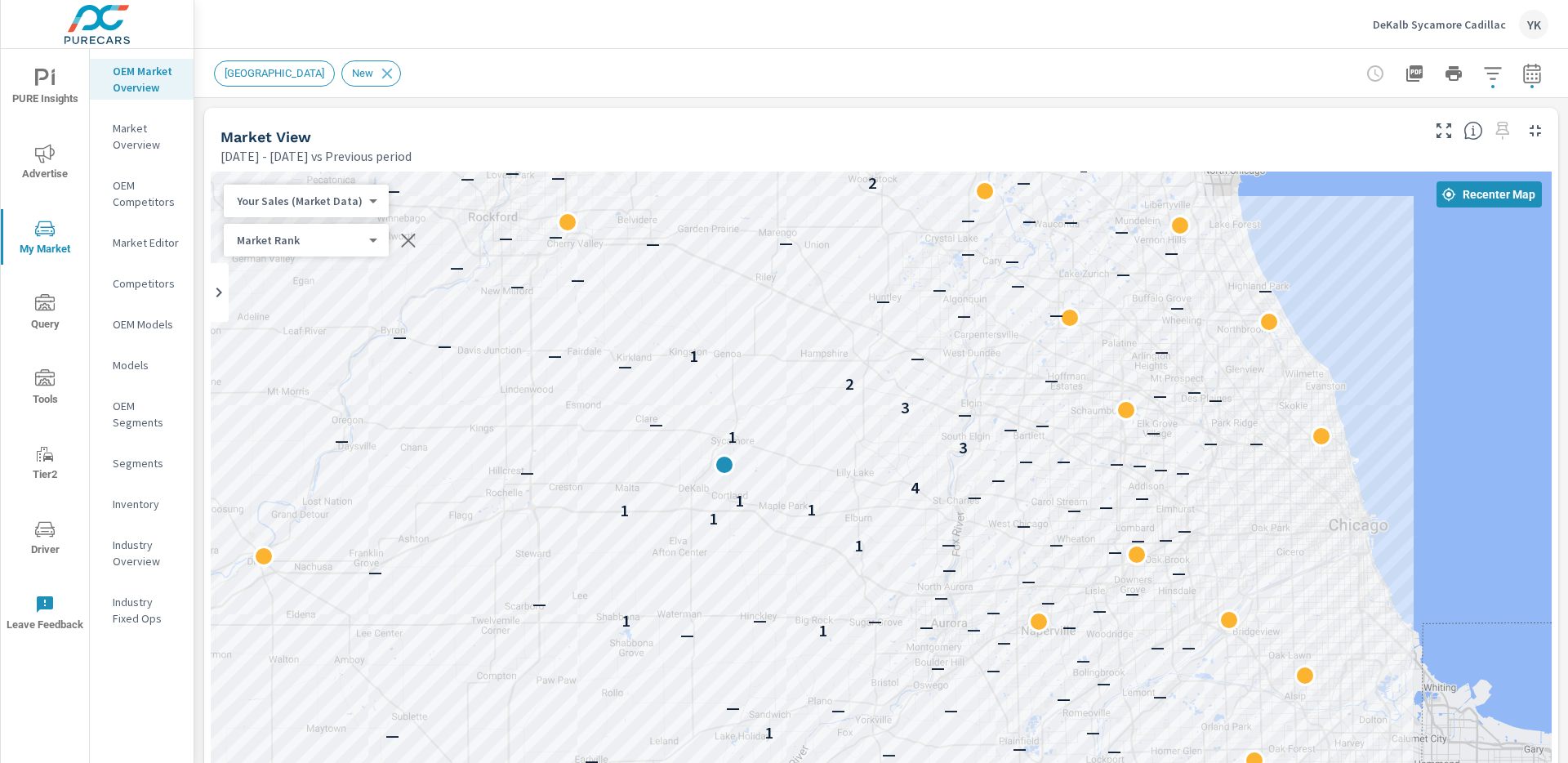 drag, startPoint x: 494, startPoint y: 282, endPoint x: 432, endPoint y: 153, distance: 143.12582 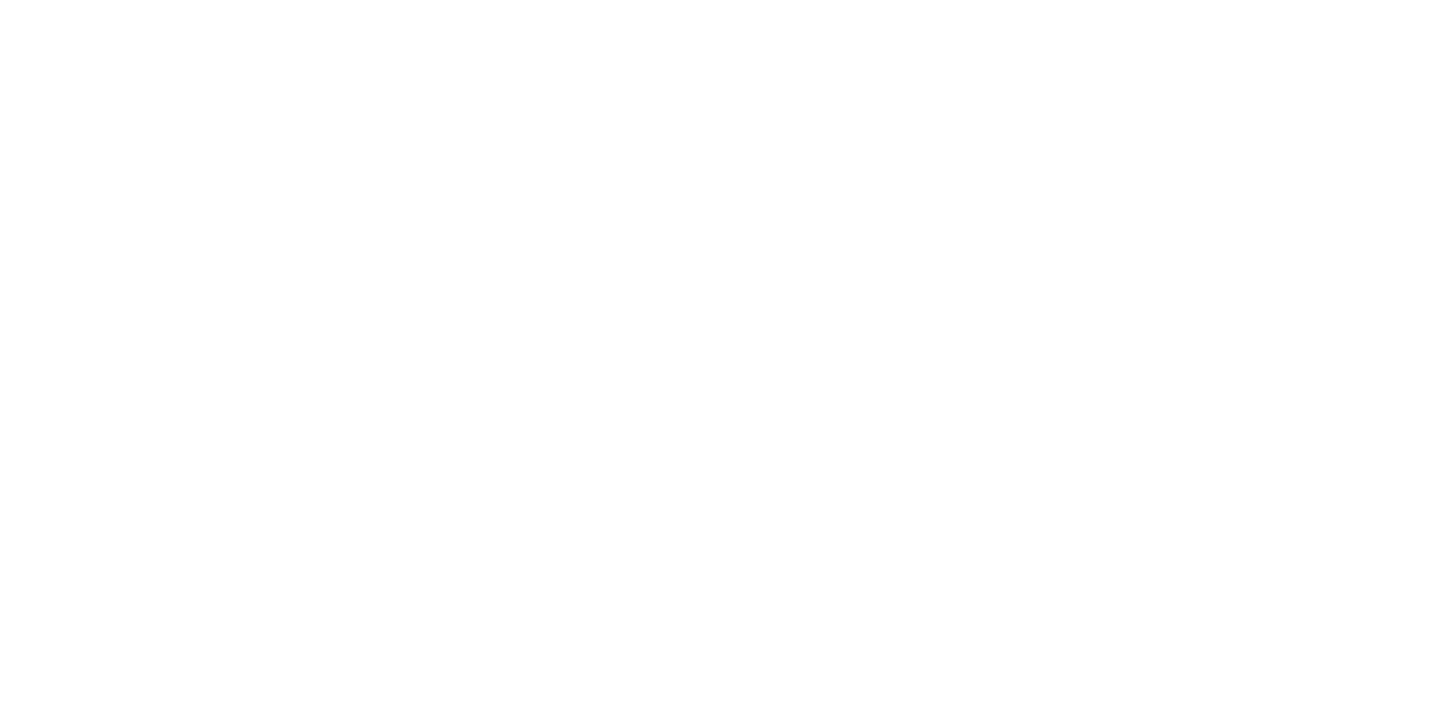 scroll, scrollTop: 0, scrollLeft: 0, axis: both 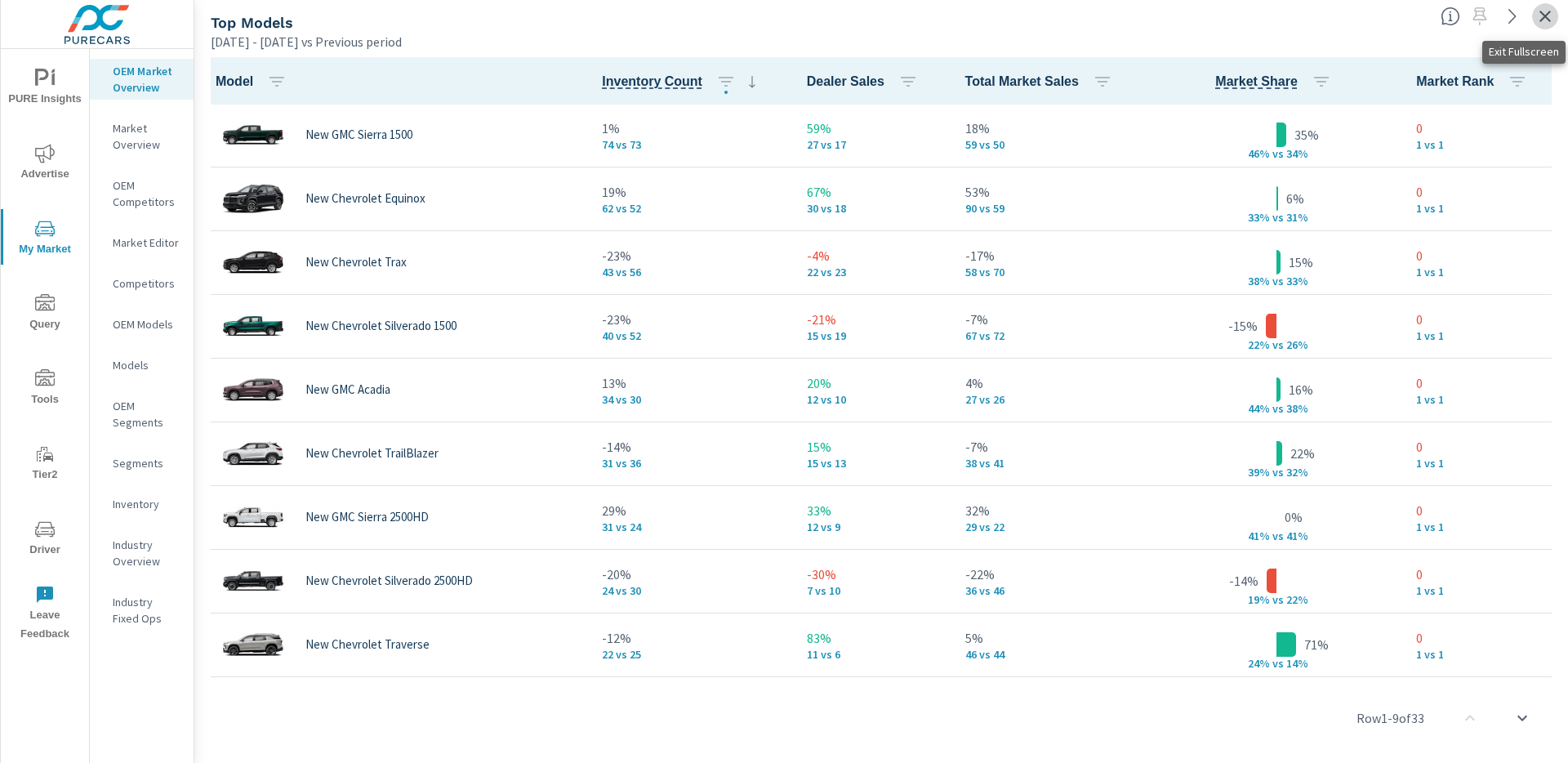 click 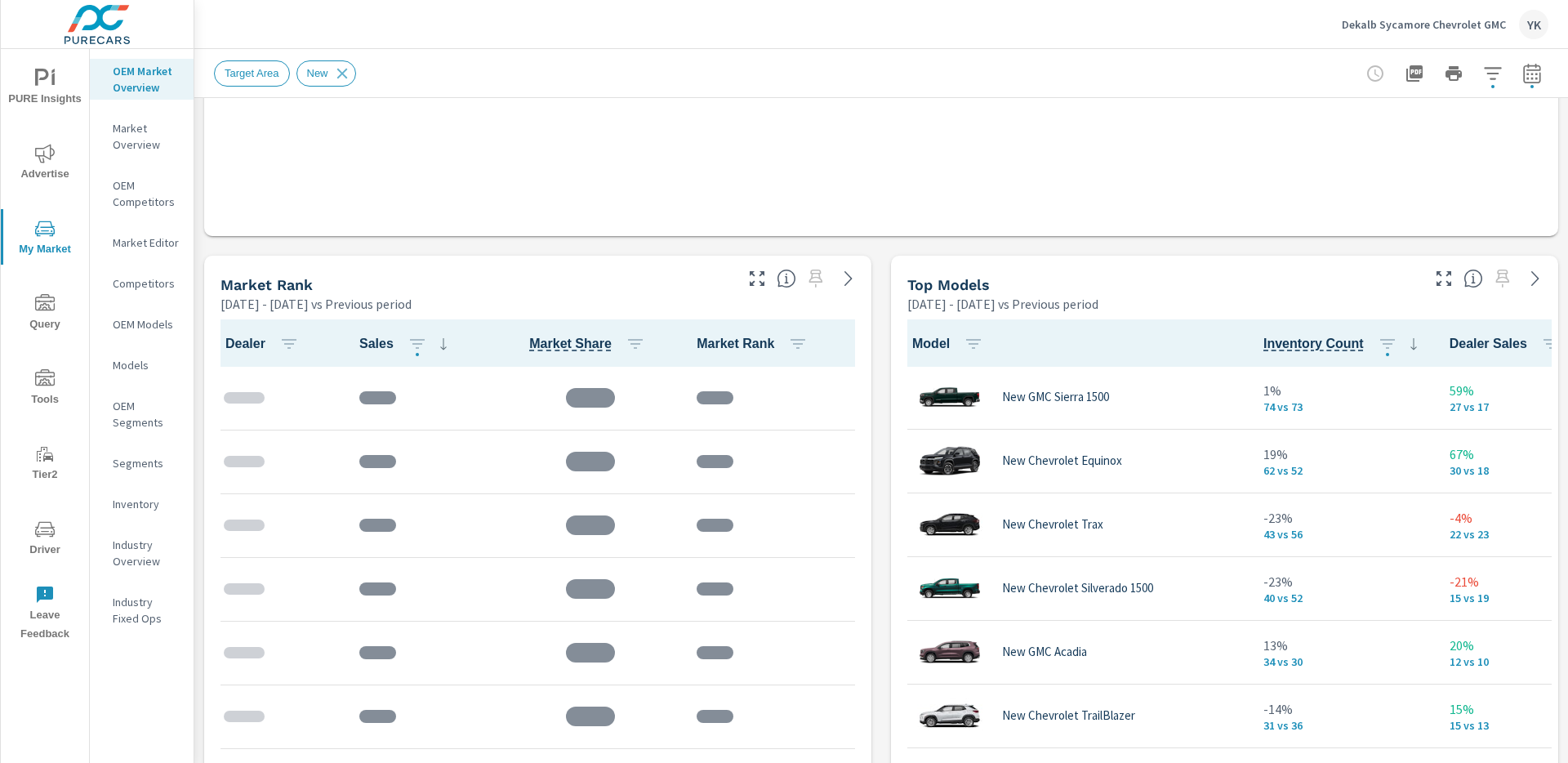 scroll, scrollTop: 854, scrollLeft: 0, axis: vertical 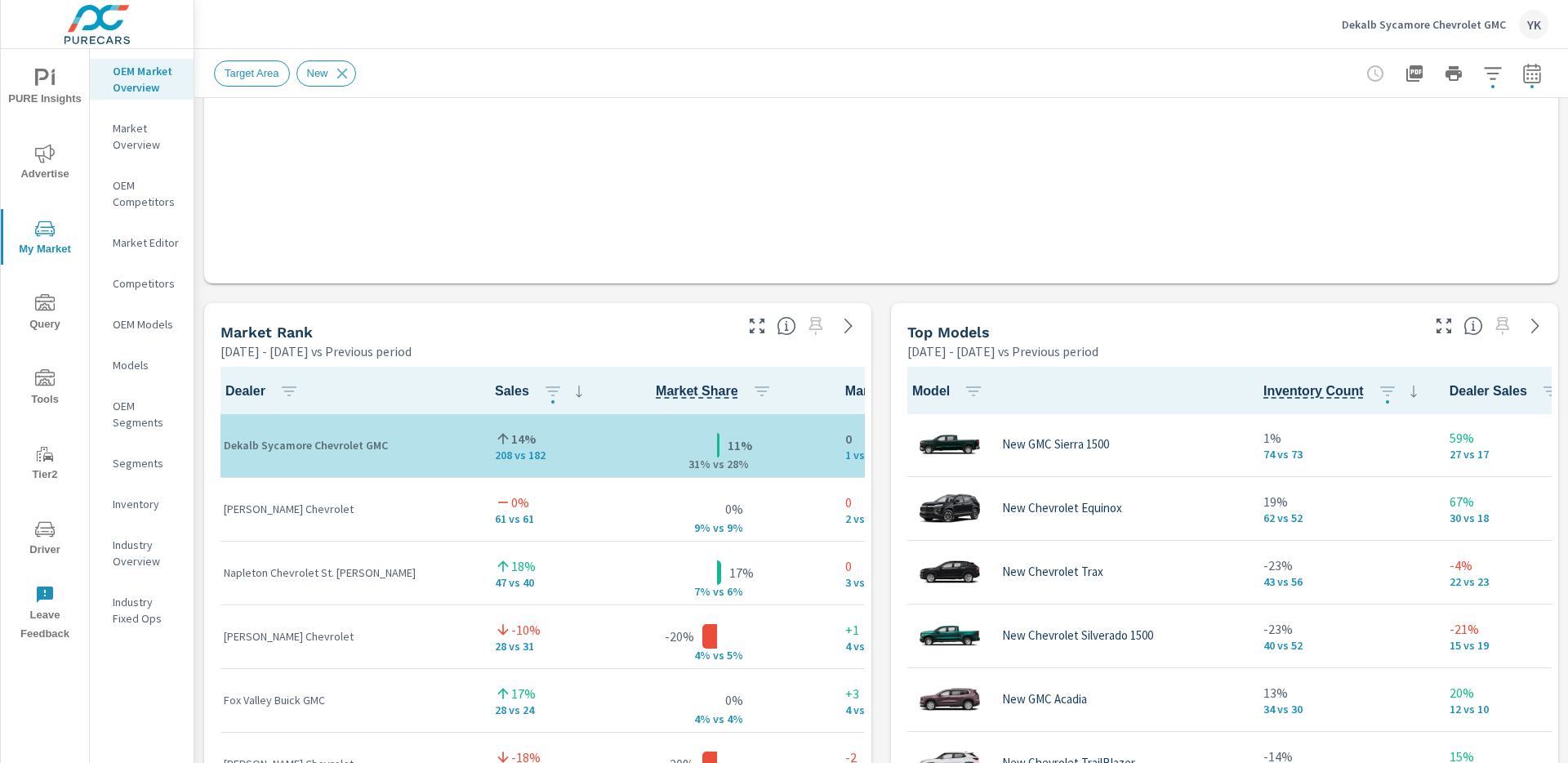 drag, startPoint x: 427, startPoint y: 440, endPoint x: 463, endPoint y: 455, distance: 39 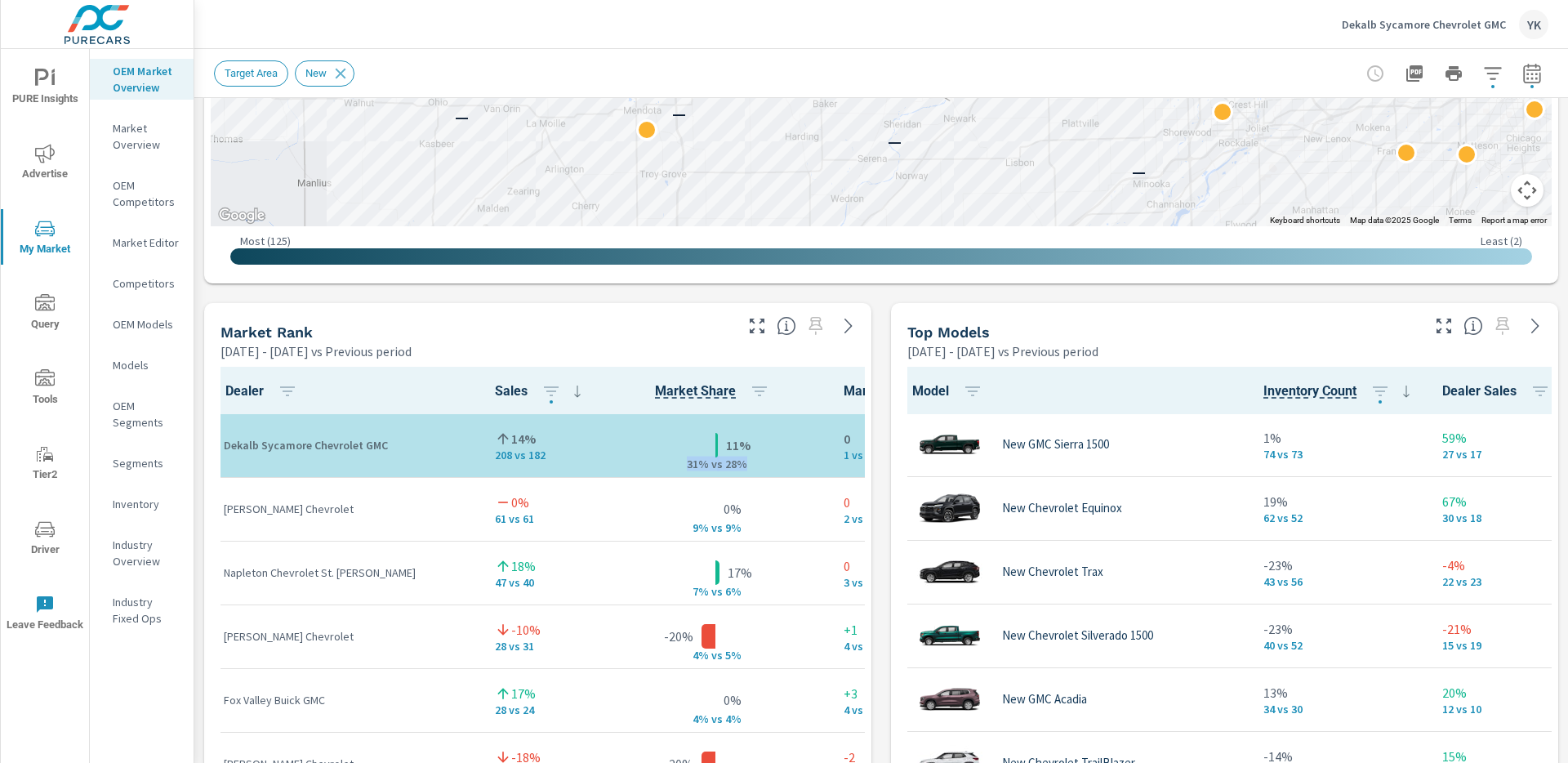 drag, startPoint x: 659, startPoint y: 447, endPoint x: 641, endPoint y: 441, distance: 18.973666 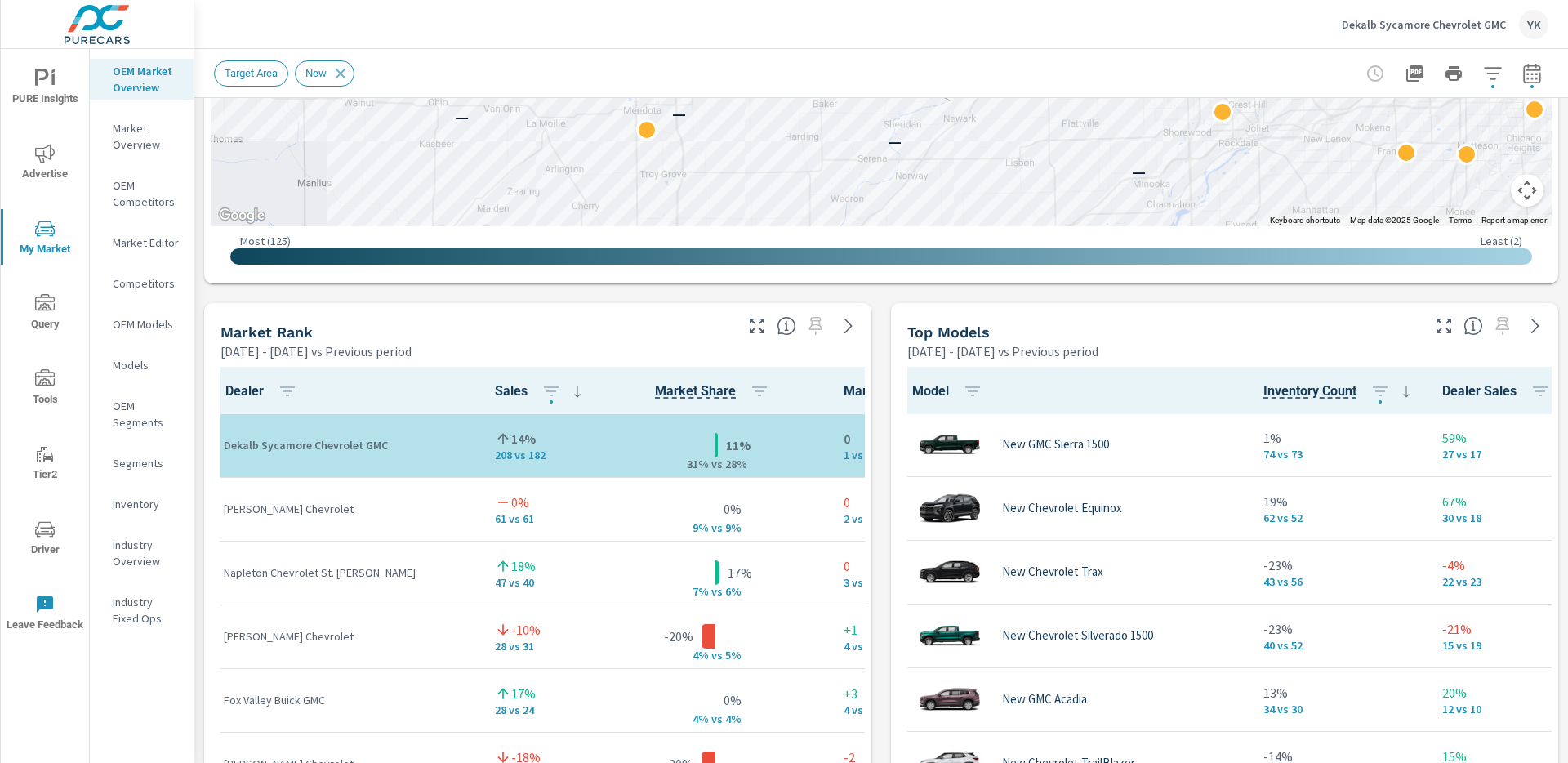 drag, startPoint x: 666, startPoint y: 444, endPoint x: 677, endPoint y: 452, distance: 13.60147 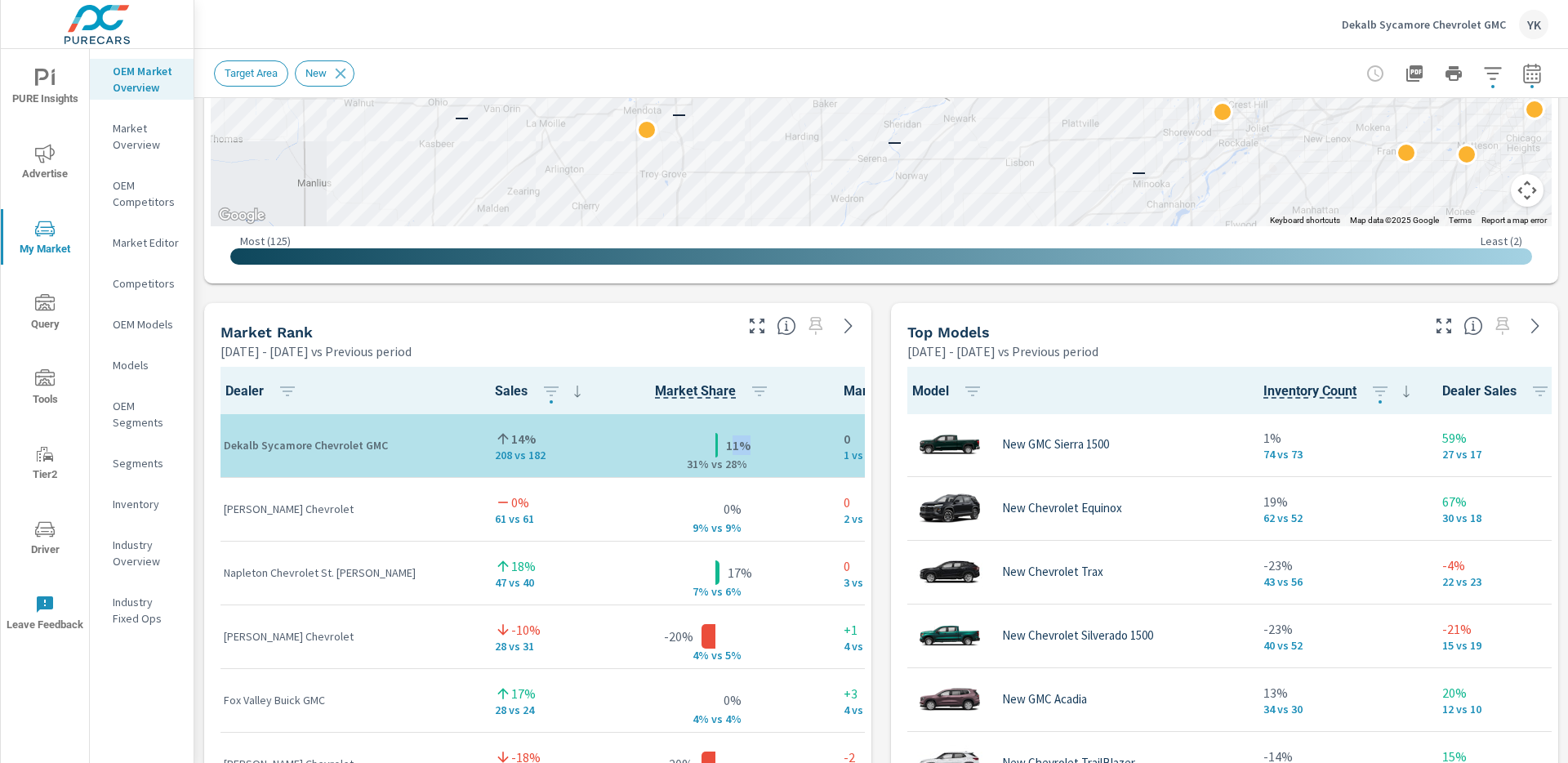click on "11% 31% v s 28%" at bounding box center [715, 445] 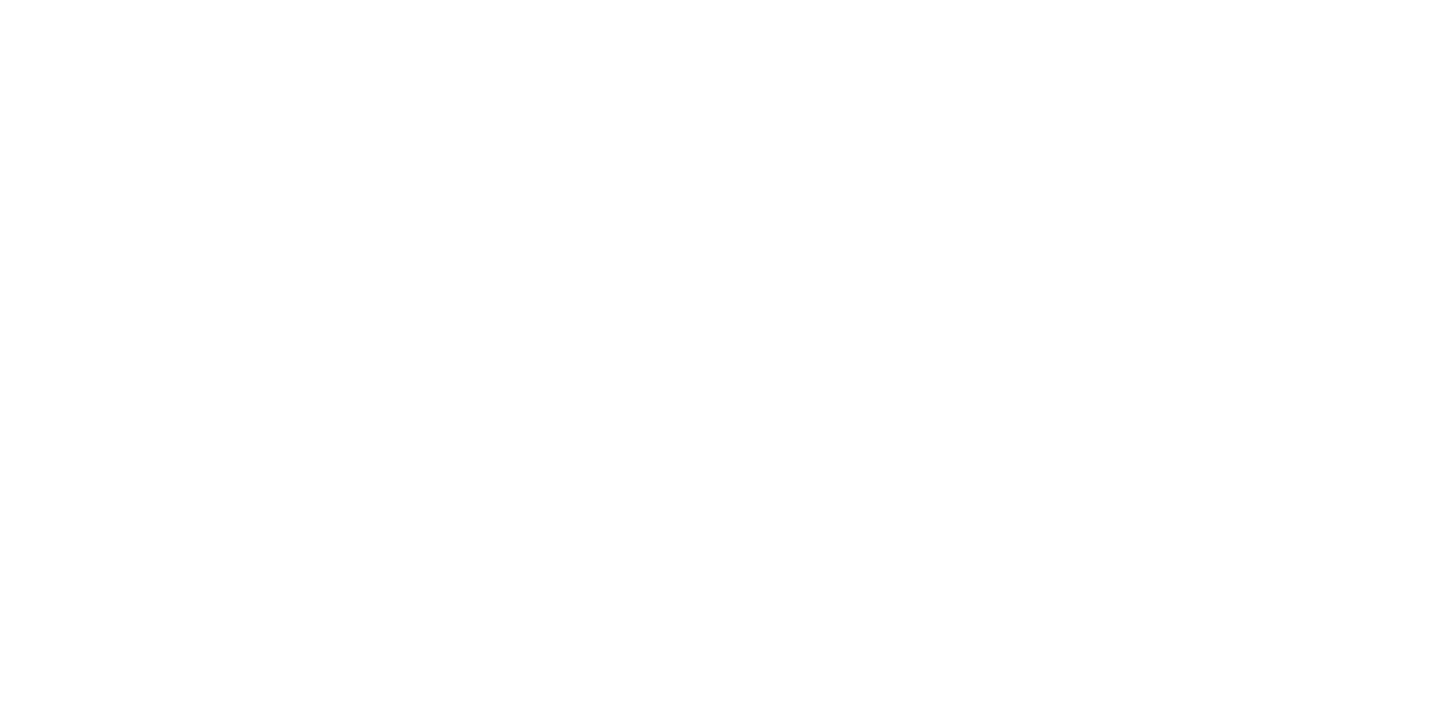 scroll, scrollTop: 0, scrollLeft: 0, axis: both 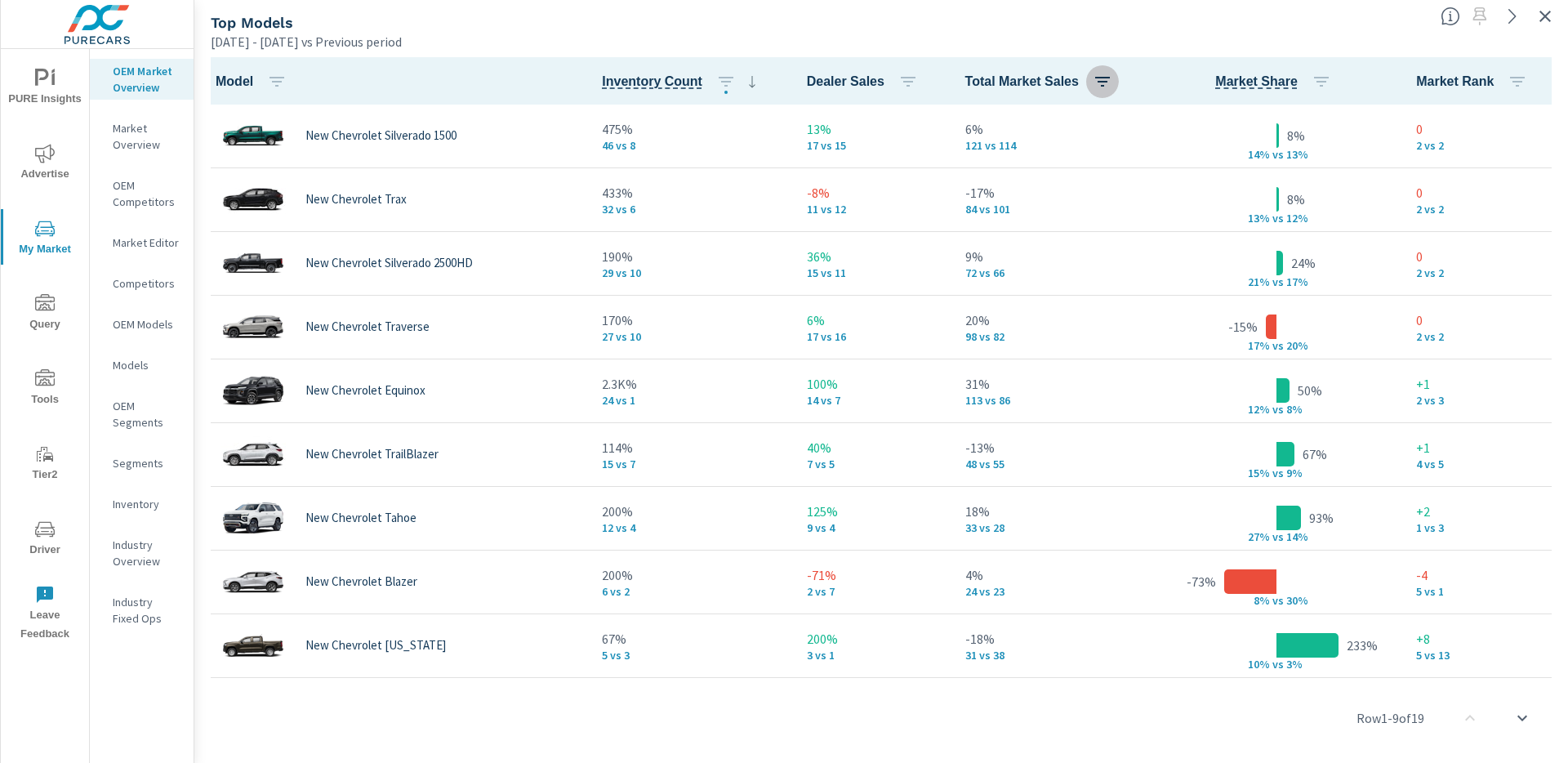 click 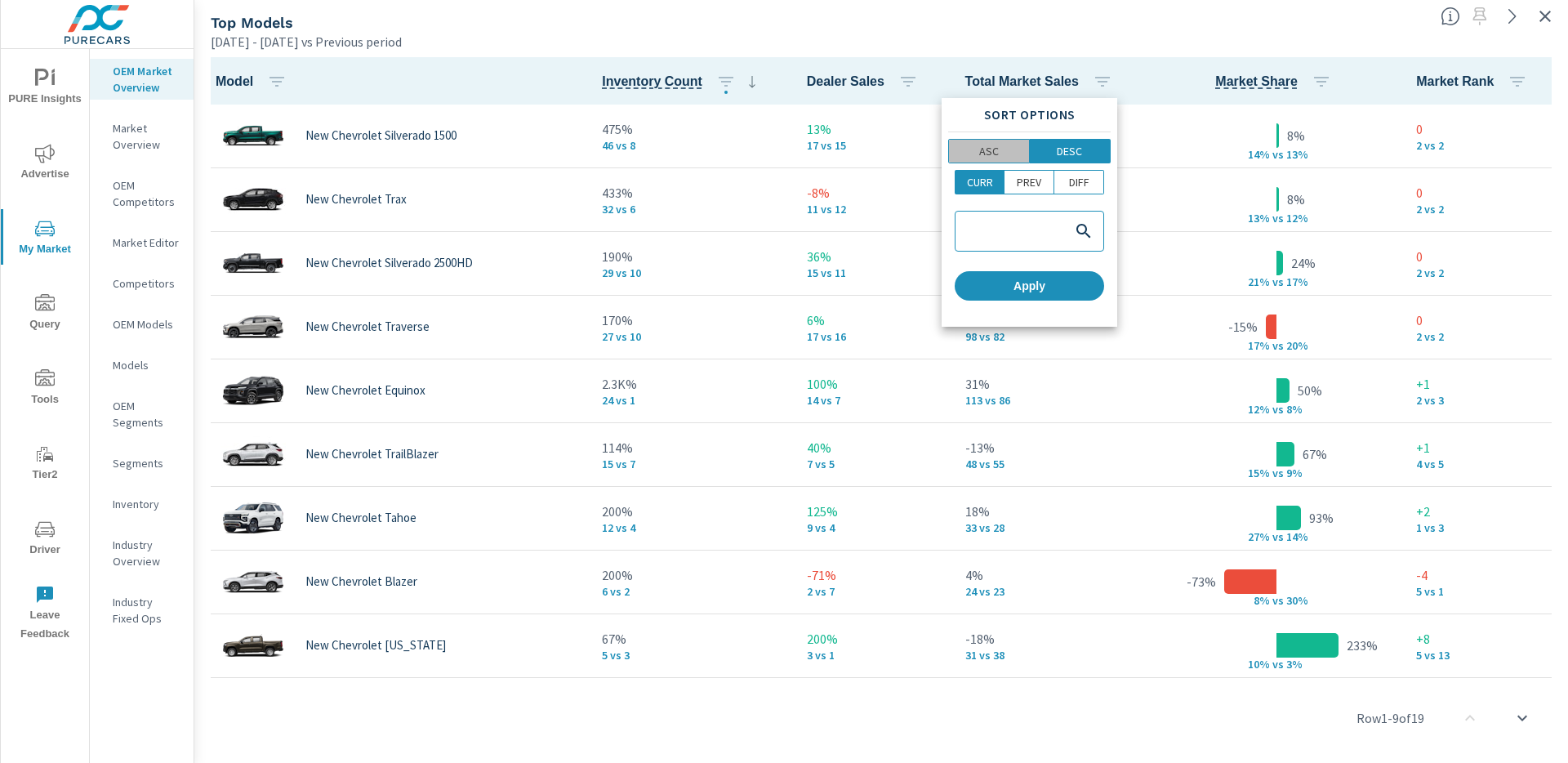 click on "ASC" at bounding box center (989, 151) 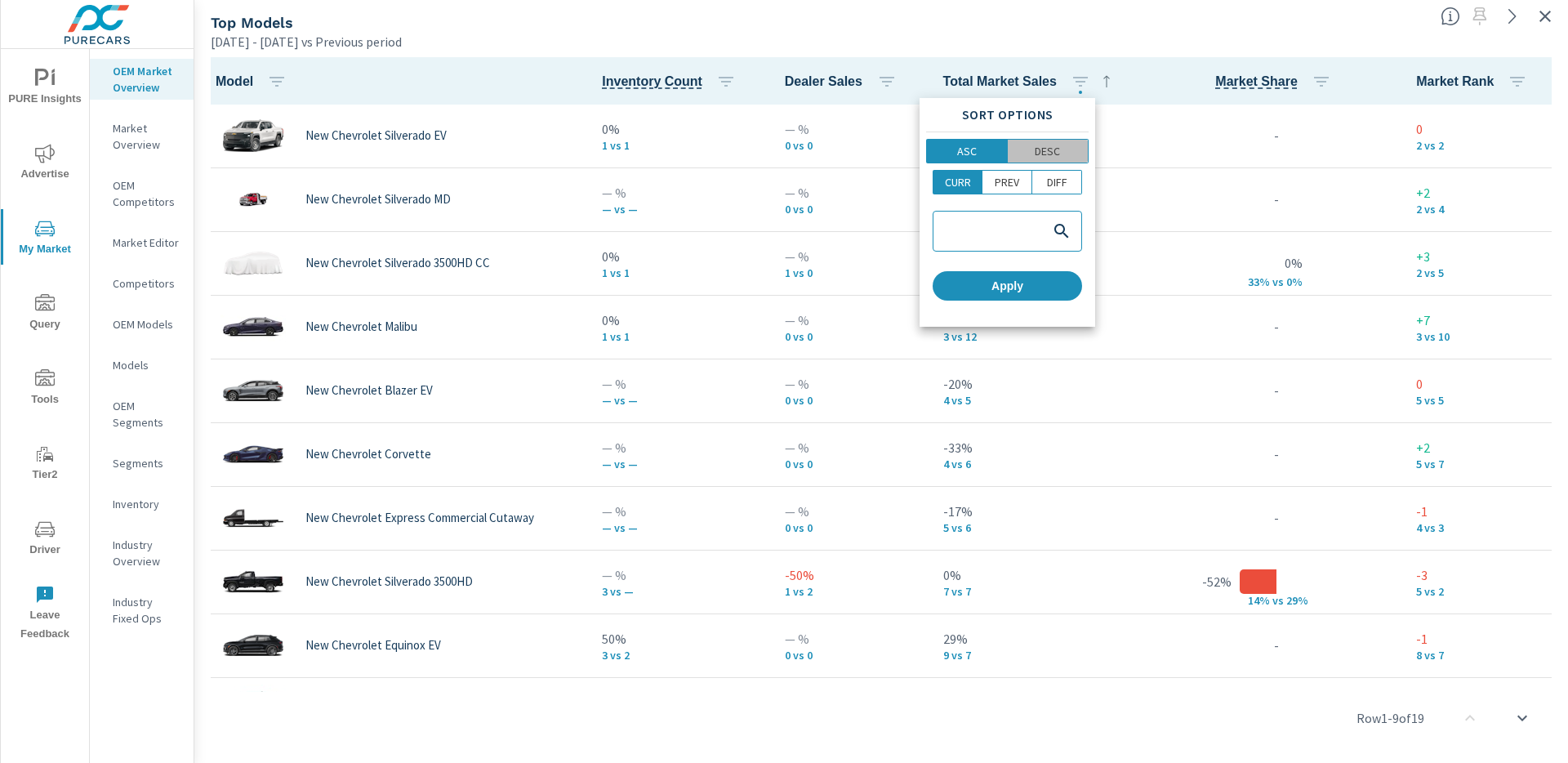 click on "DESC" at bounding box center [1048, 151] 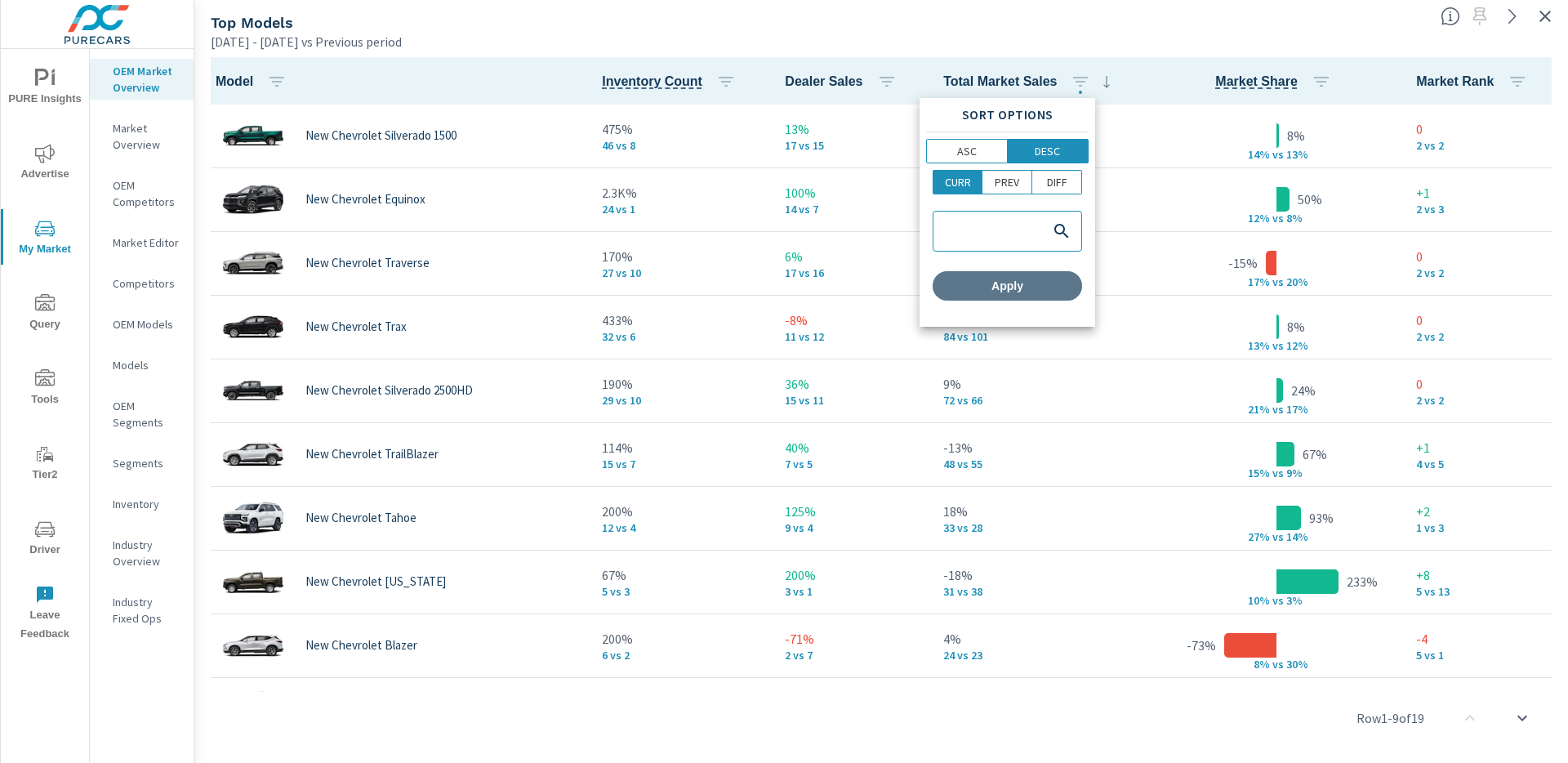 click on "Apply" at bounding box center (1007, 286) 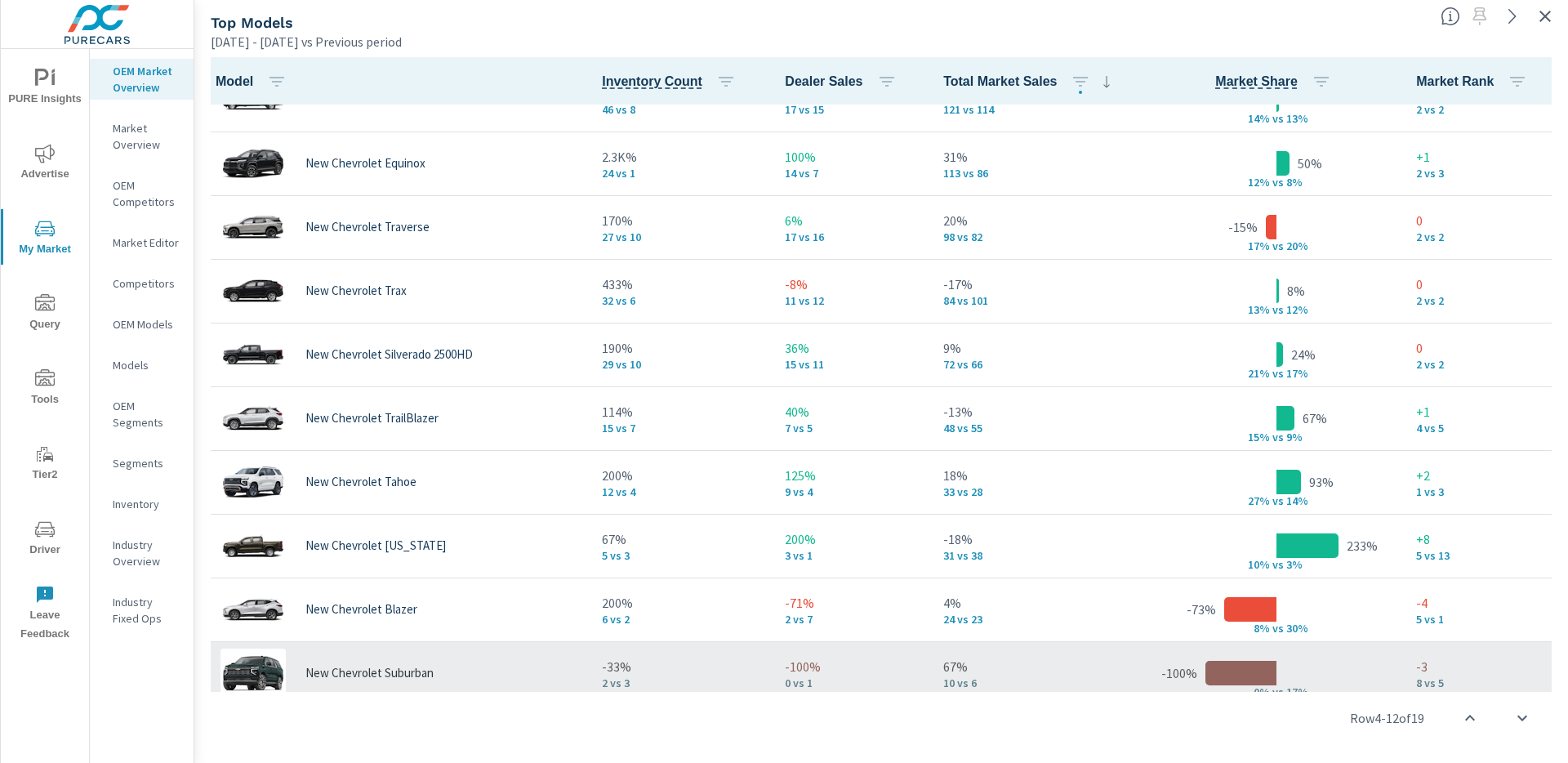 scroll, scrollTop: 0, scrollLeft: 0, axis: both 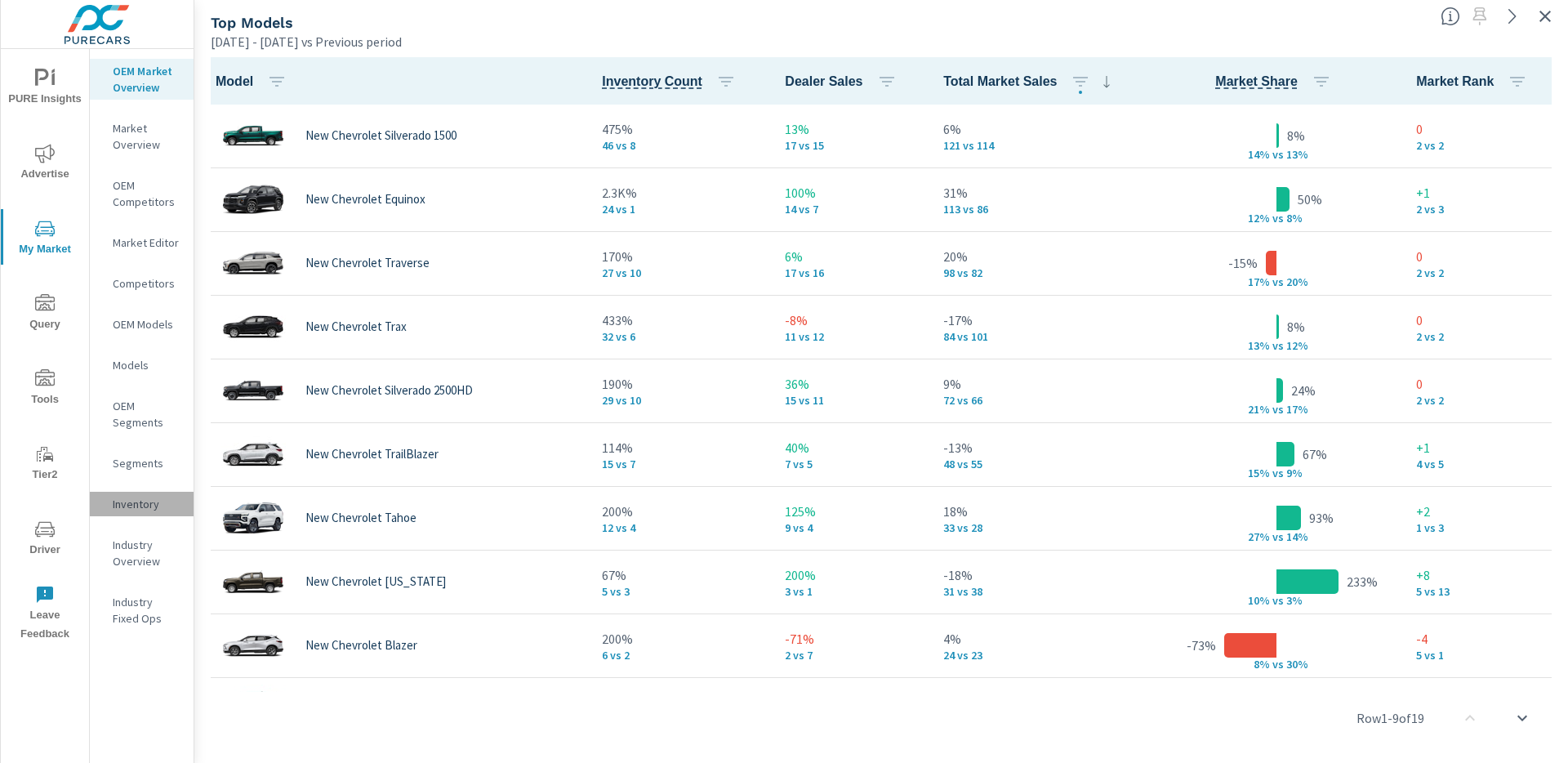 click on "Inventory" at bounding box center [146, 504] 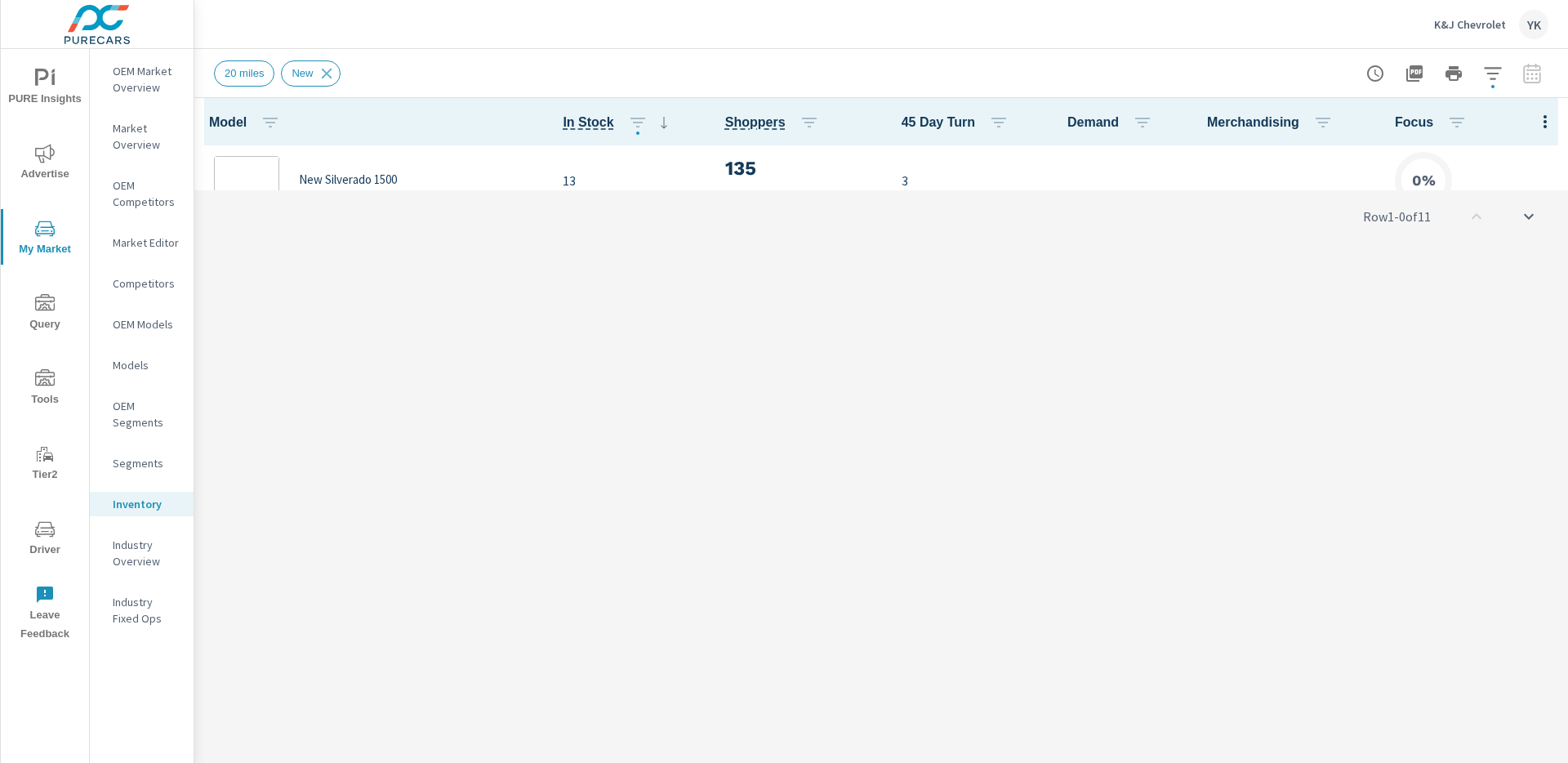 scroll, scrollTop: 1, scrollLeft: 0, axis: vertical 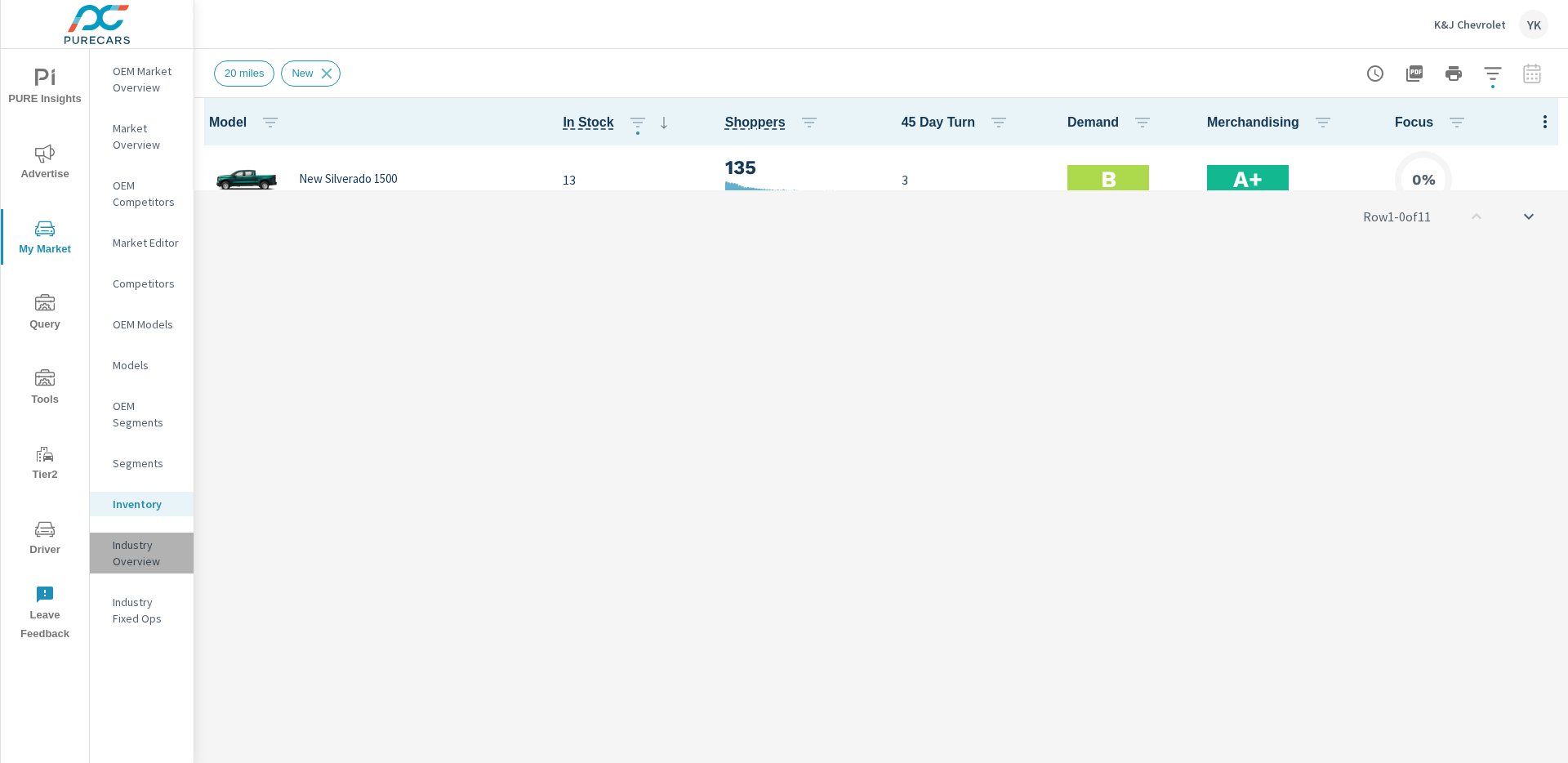 click on "Industry Overview" at bounding box center (146, 553) 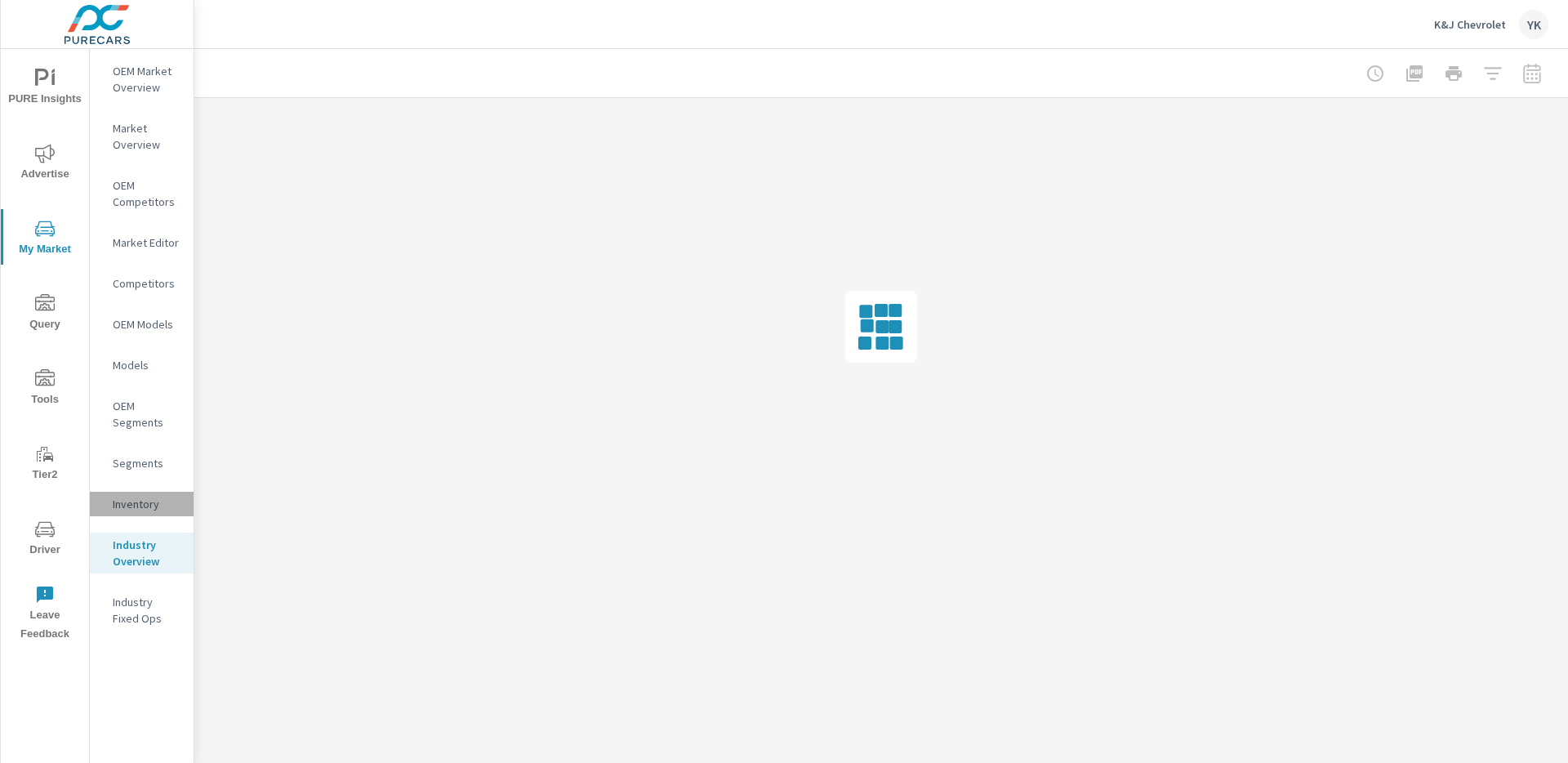 click on "Inventory" at bounding box center [146, 504] 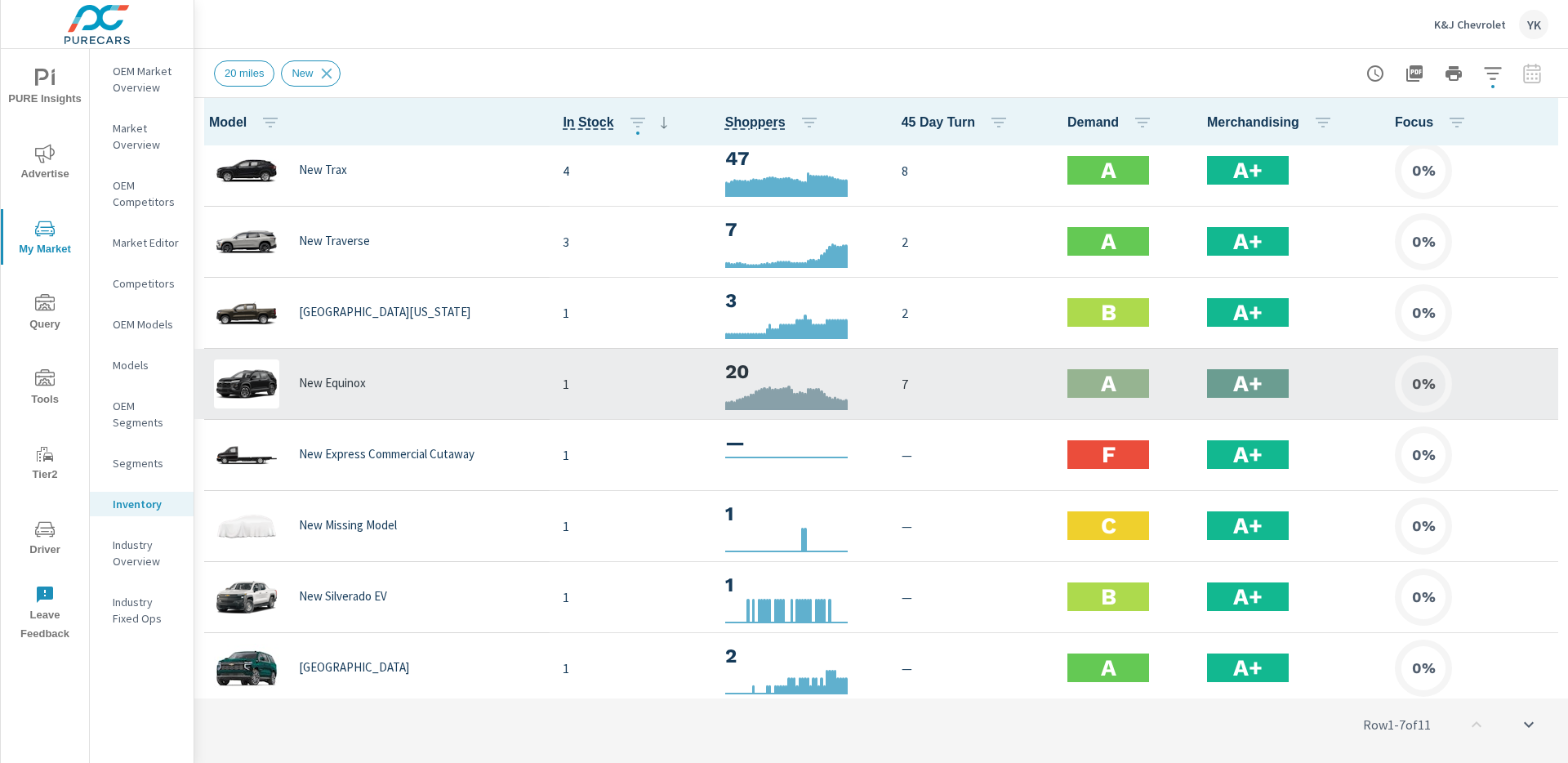 scroll, scrollTop: 229, scrollLeft: 0, axis: vertical 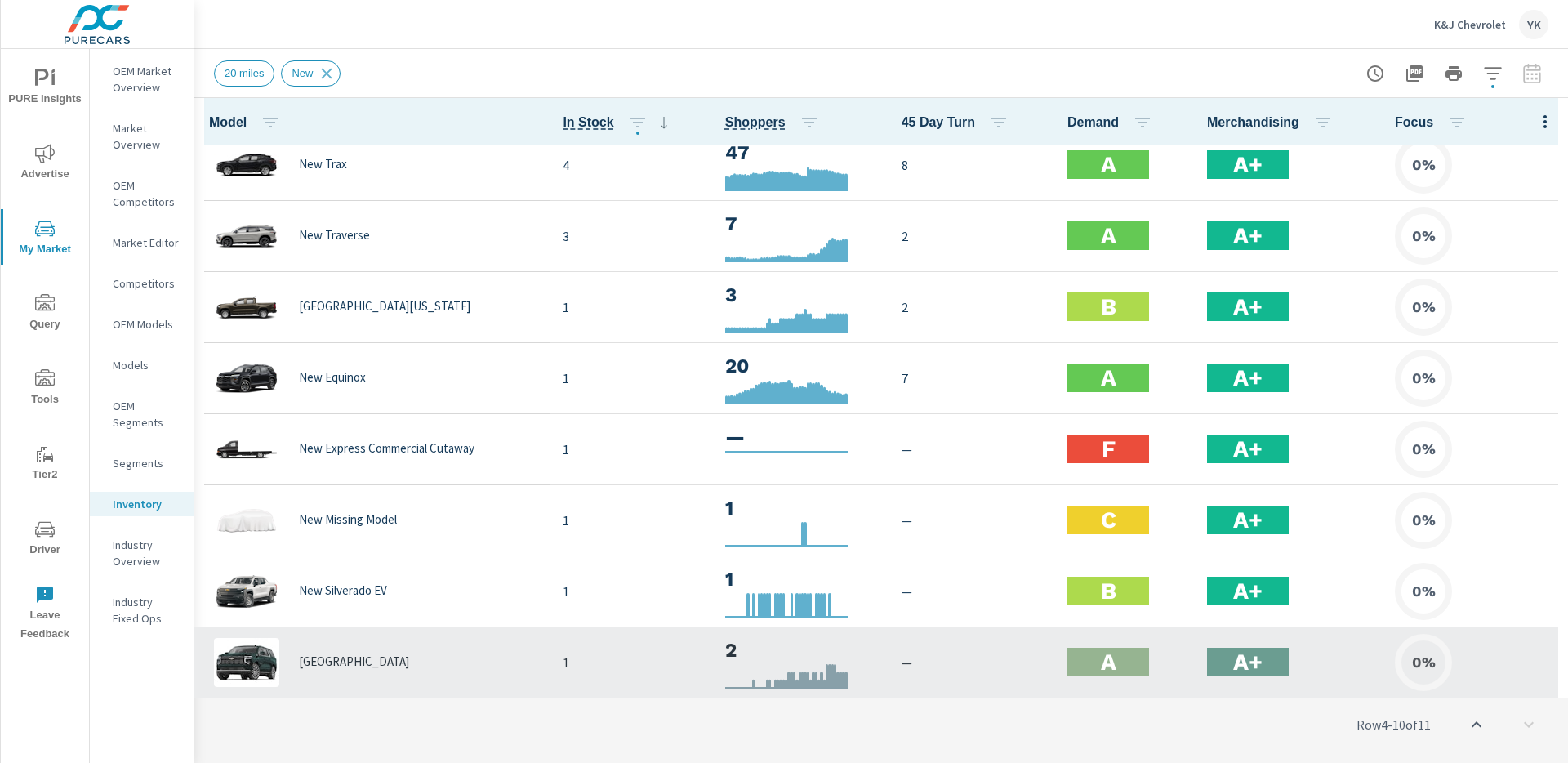 click on "New Suburban" at bounding box center (372, 663) 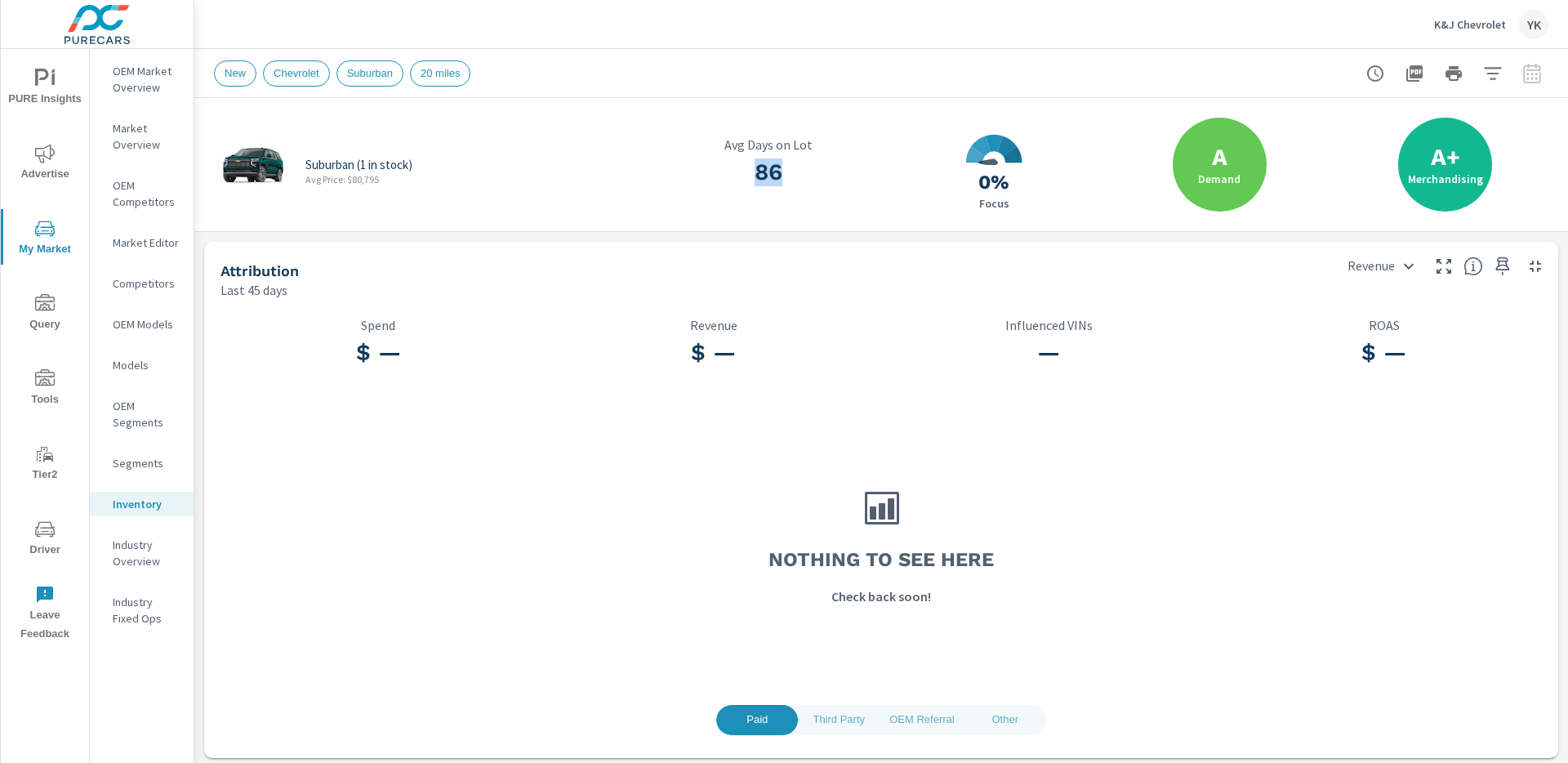 drag, startPoint x: 744, startPoint y: 173, endPoint x: 719, endPoint y: 171, distance: 25.079872 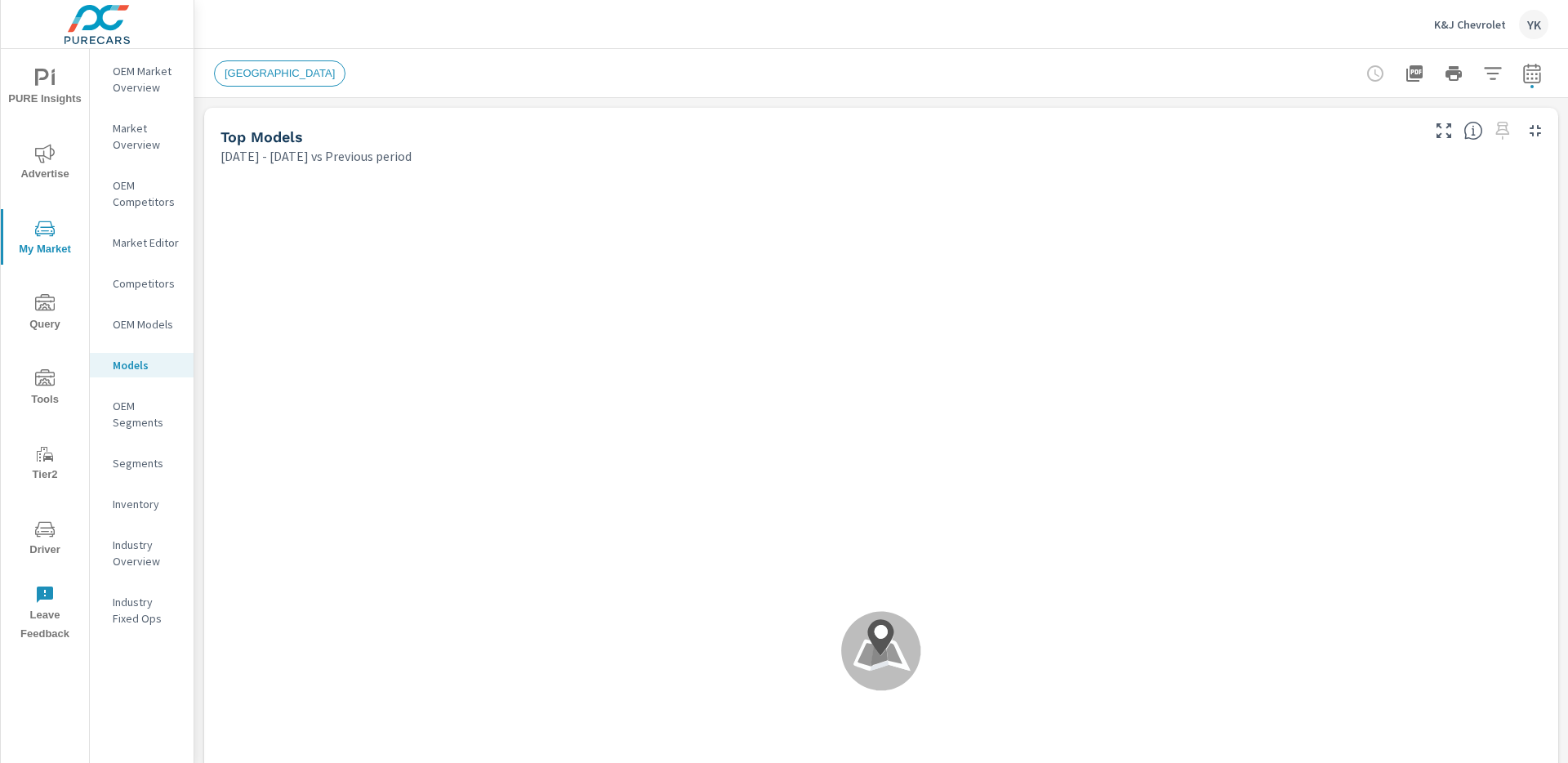 scroll, scrollTop: 1, scrollLeft: 0, axis: vertical 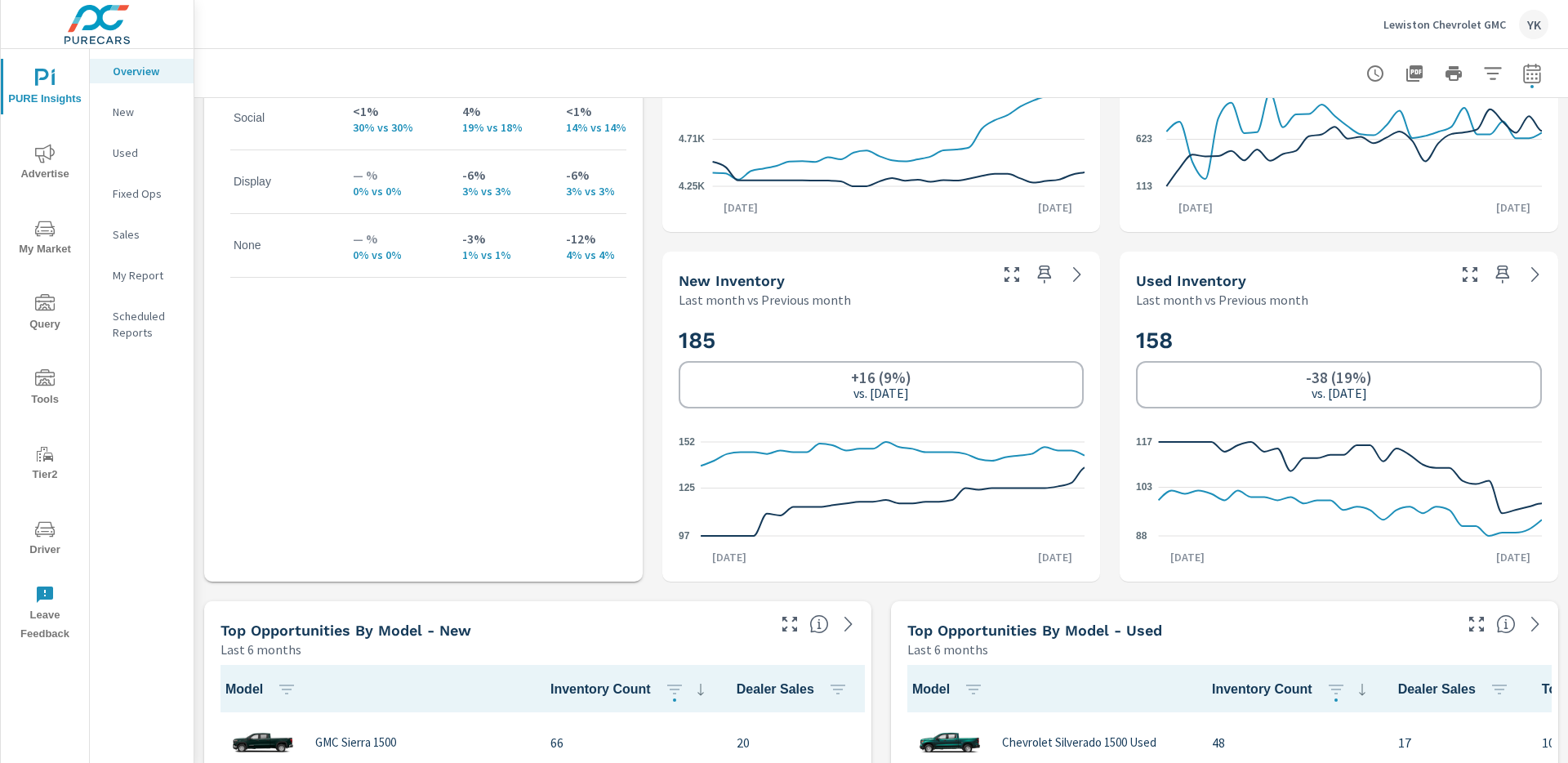 drag, startPoint x: 1387, startPoint y: 382, endPoint x: 1294, endPoint y: 382, distance: 93 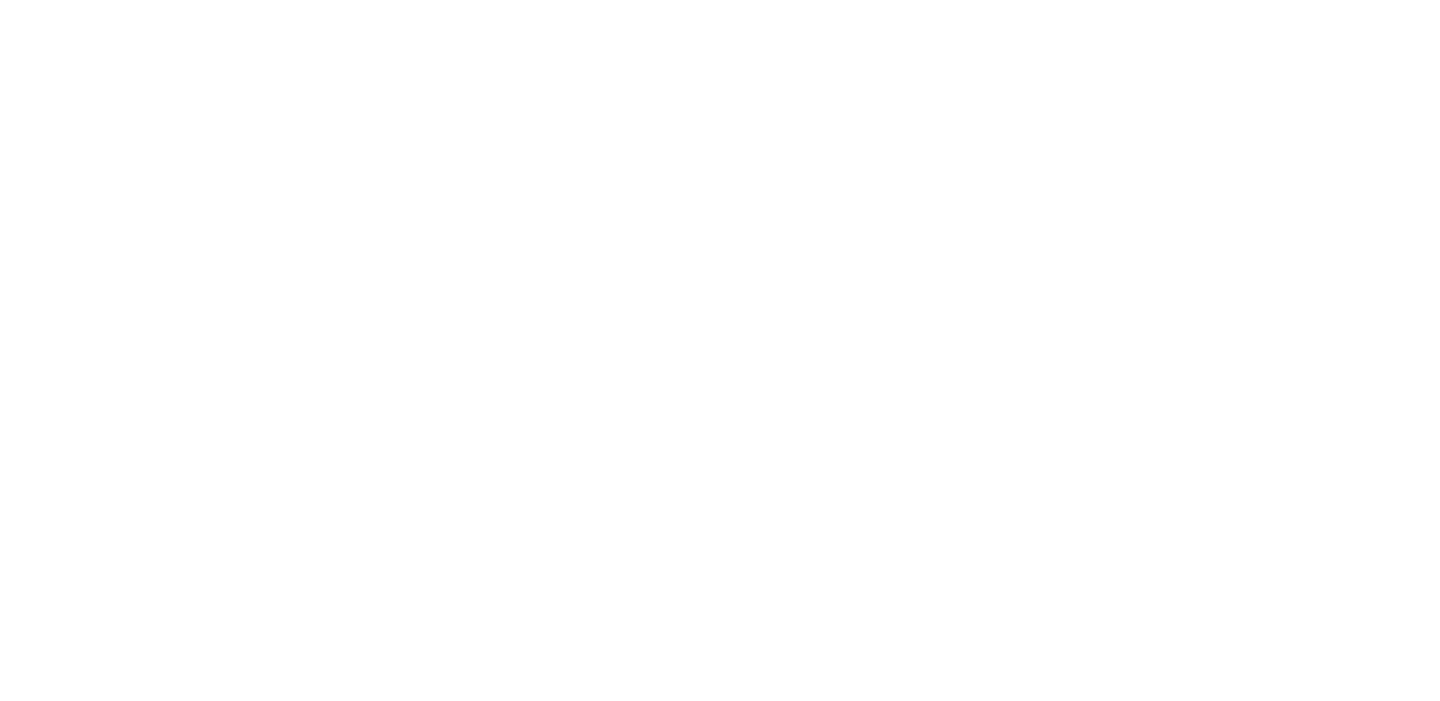 scroll, scrollTop: 0, scrollLeft: 0, axis: both 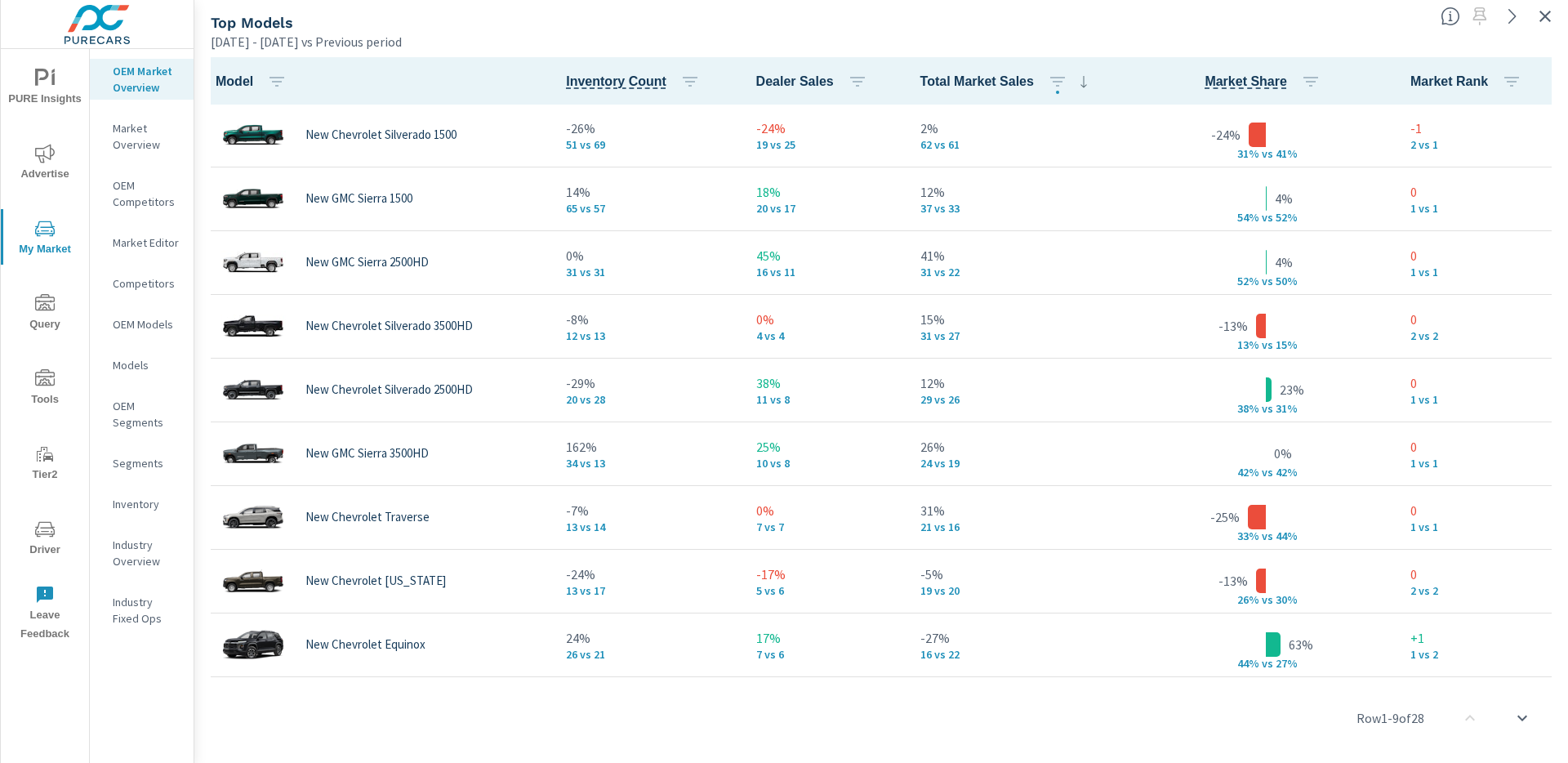 click at bounding box center [1501, 11] 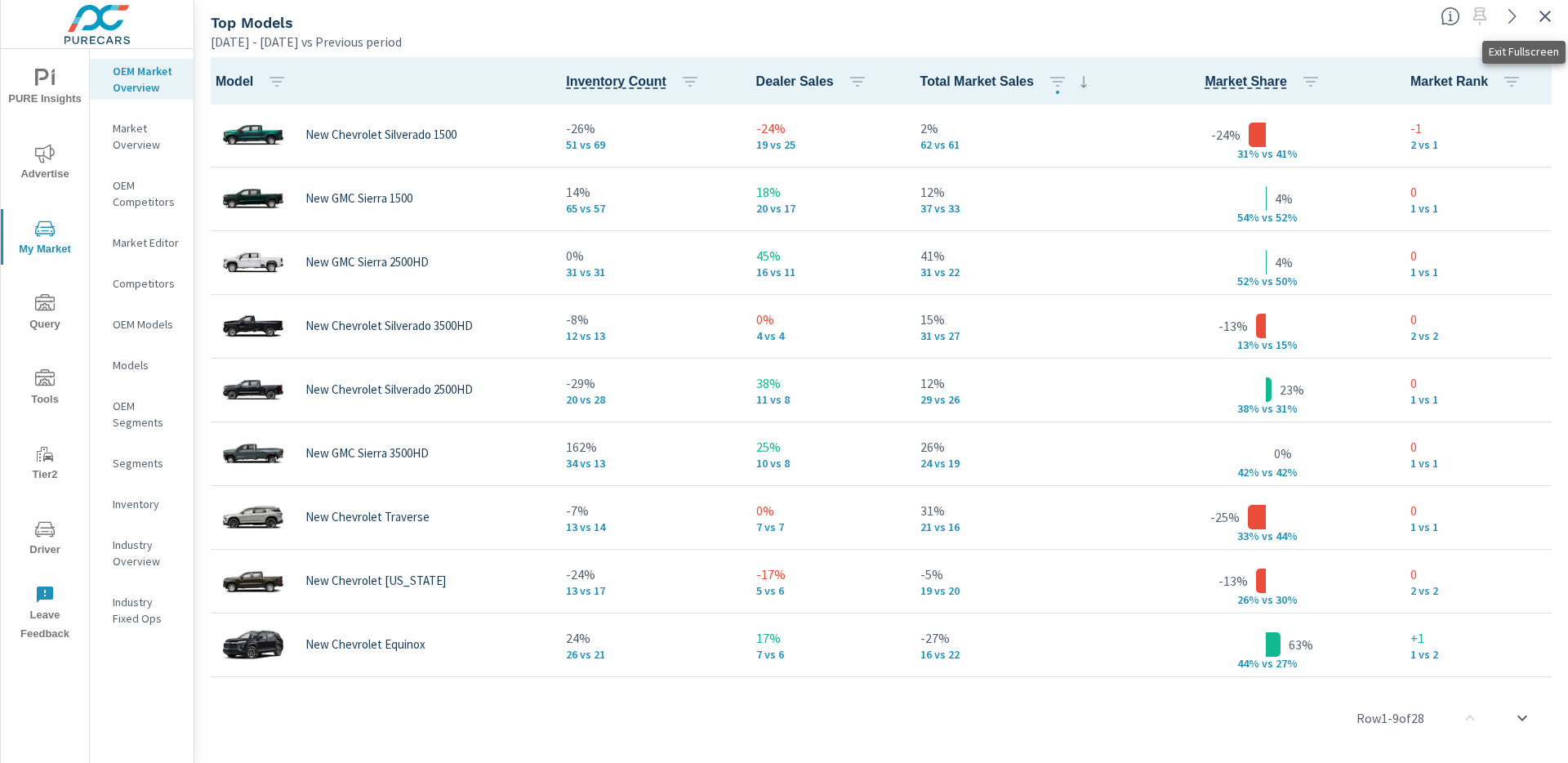 click 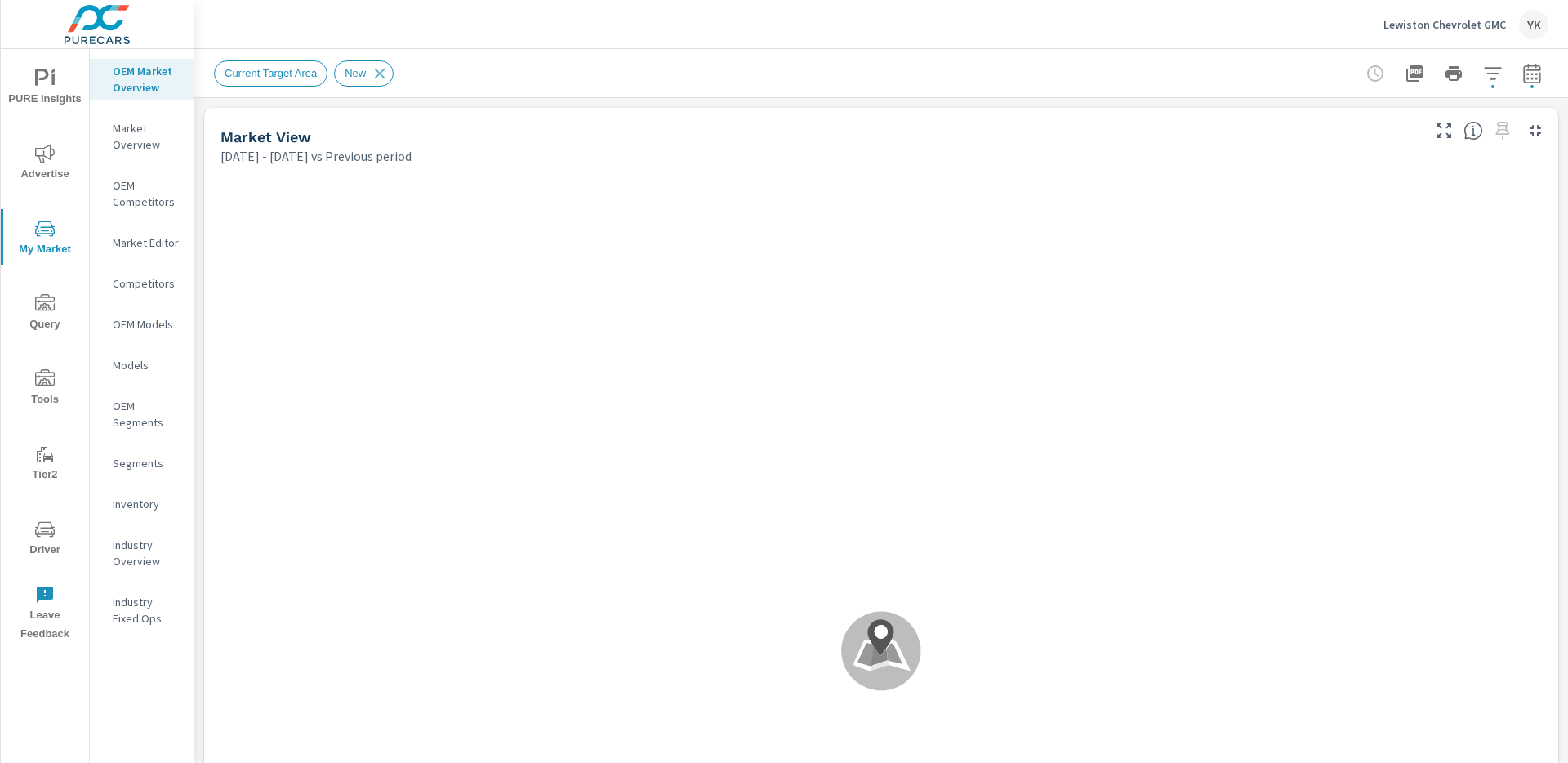 scroll, scrollTop: 1, scrollLeft: 0, axis: vertical 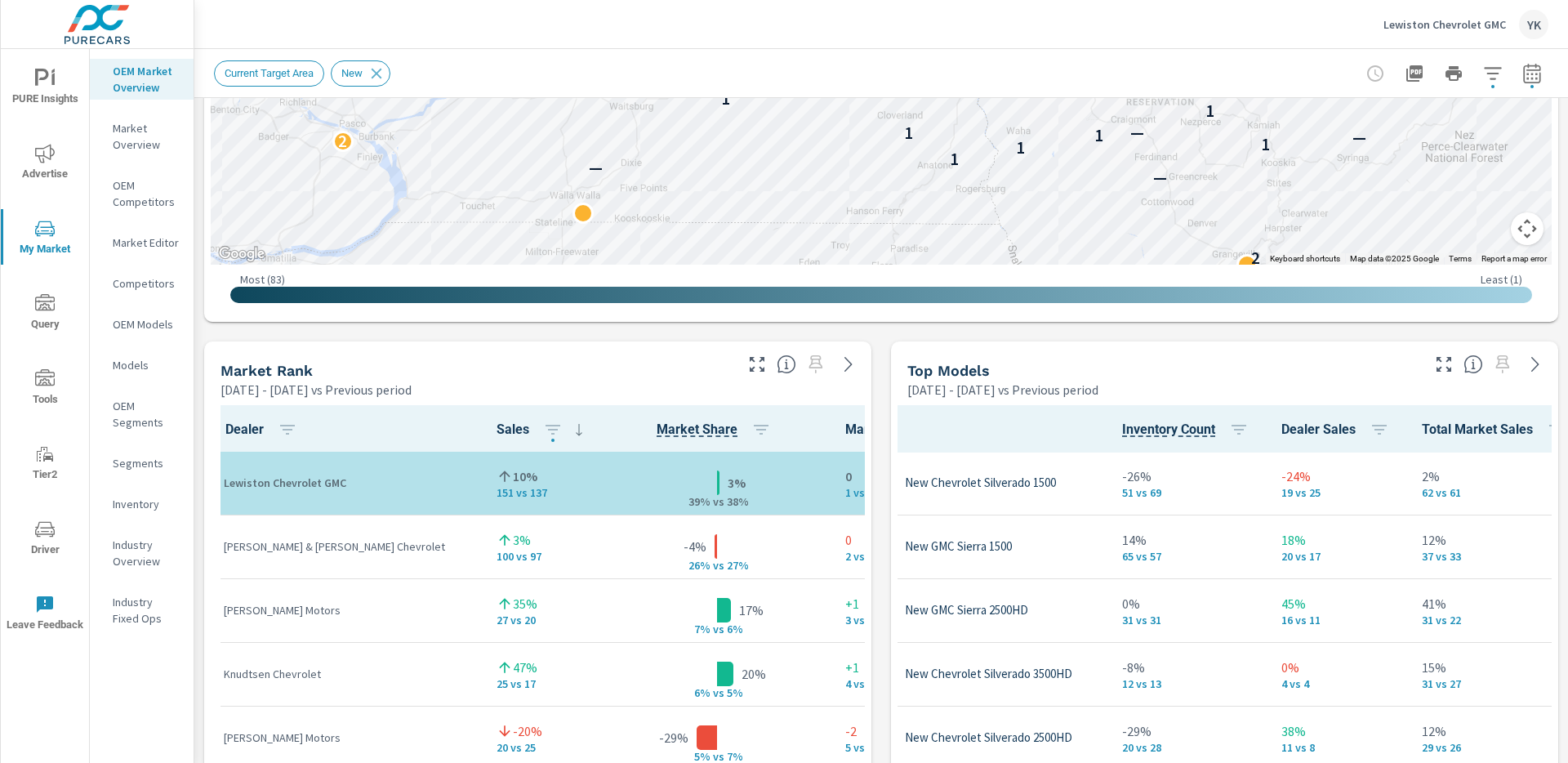 click on "Top Models
[DATE] -
[DATE]
vs Previous period" at bounding box center [1224, 370] 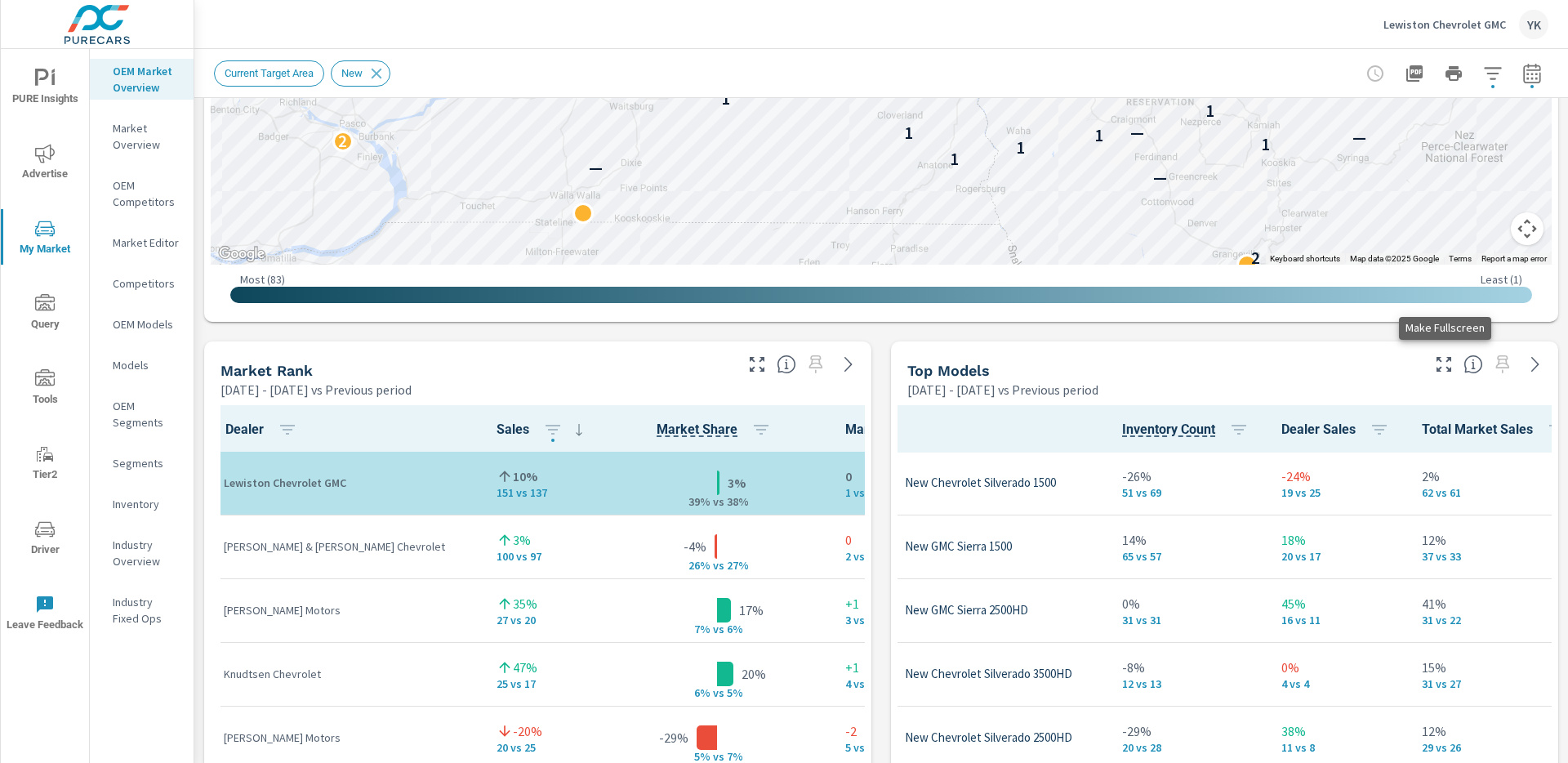 scroll, scrollTop: 0, scrollLeft: 0, axis: both 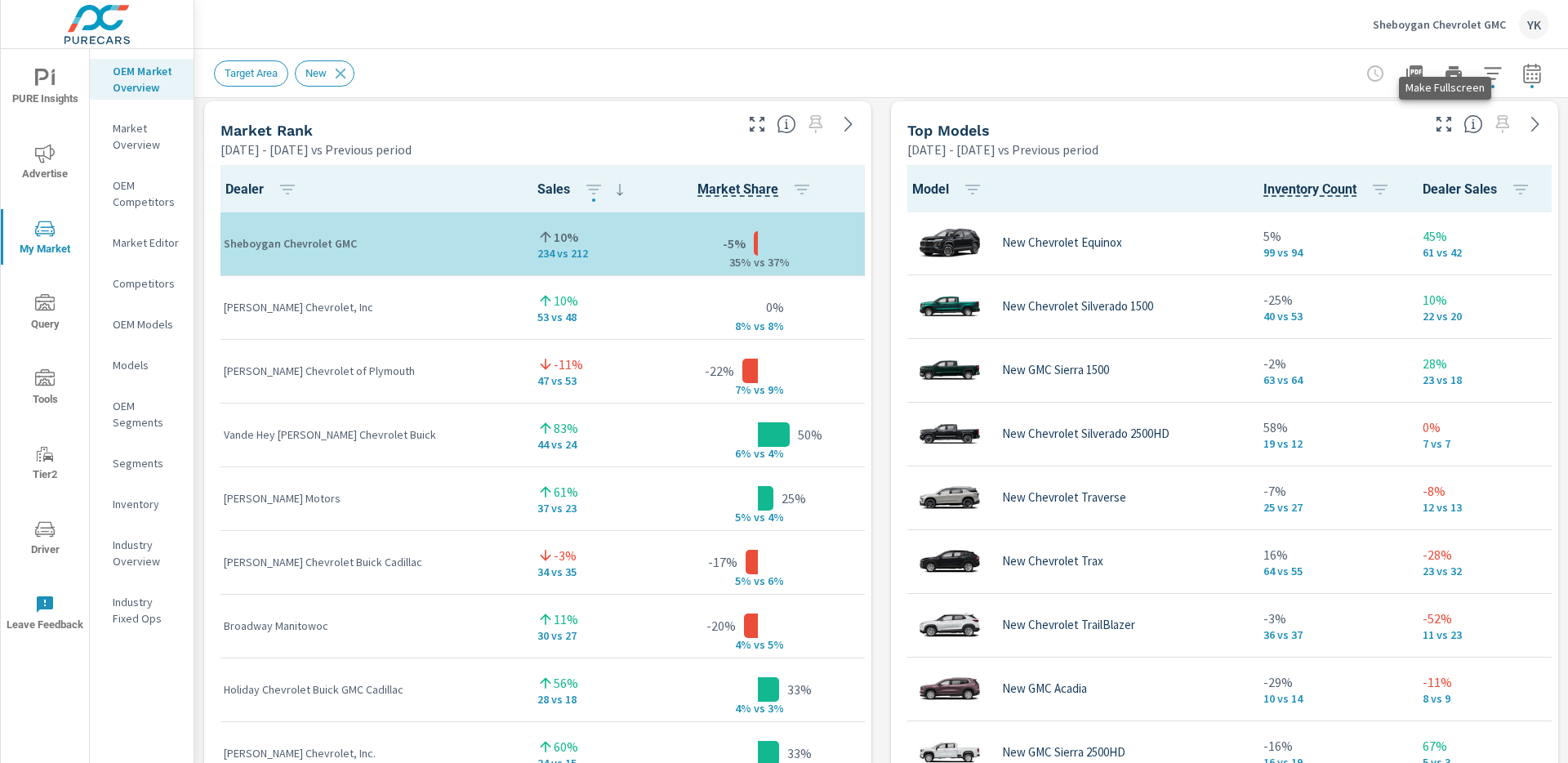 drag, startPoint x: 1432, startPoint y: 130, endPoint x: 1447, endPoint y: 127, distance: 15.297059 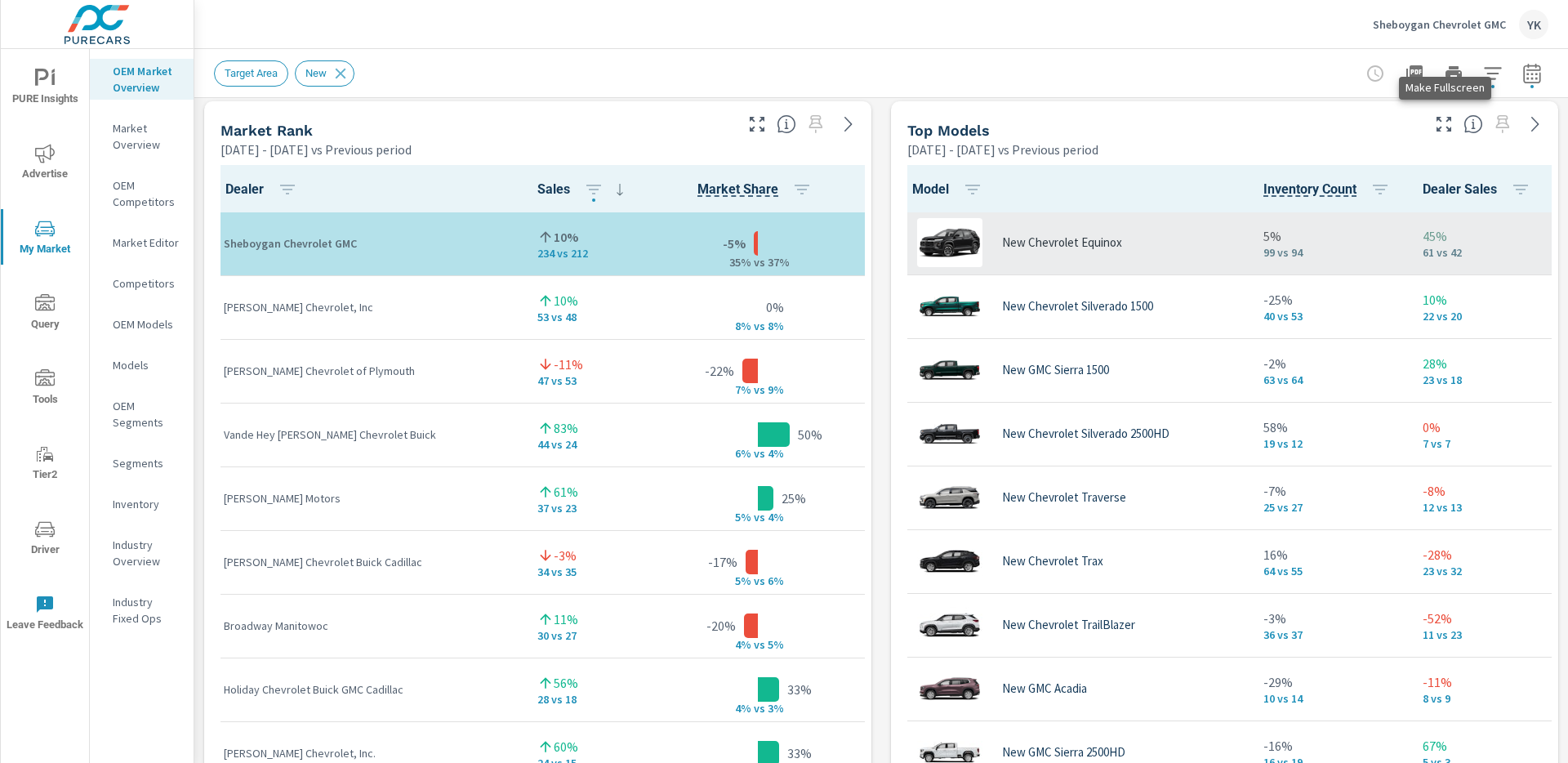 scroll, scrollTop: 0, scrollLeft: 0, axis: both 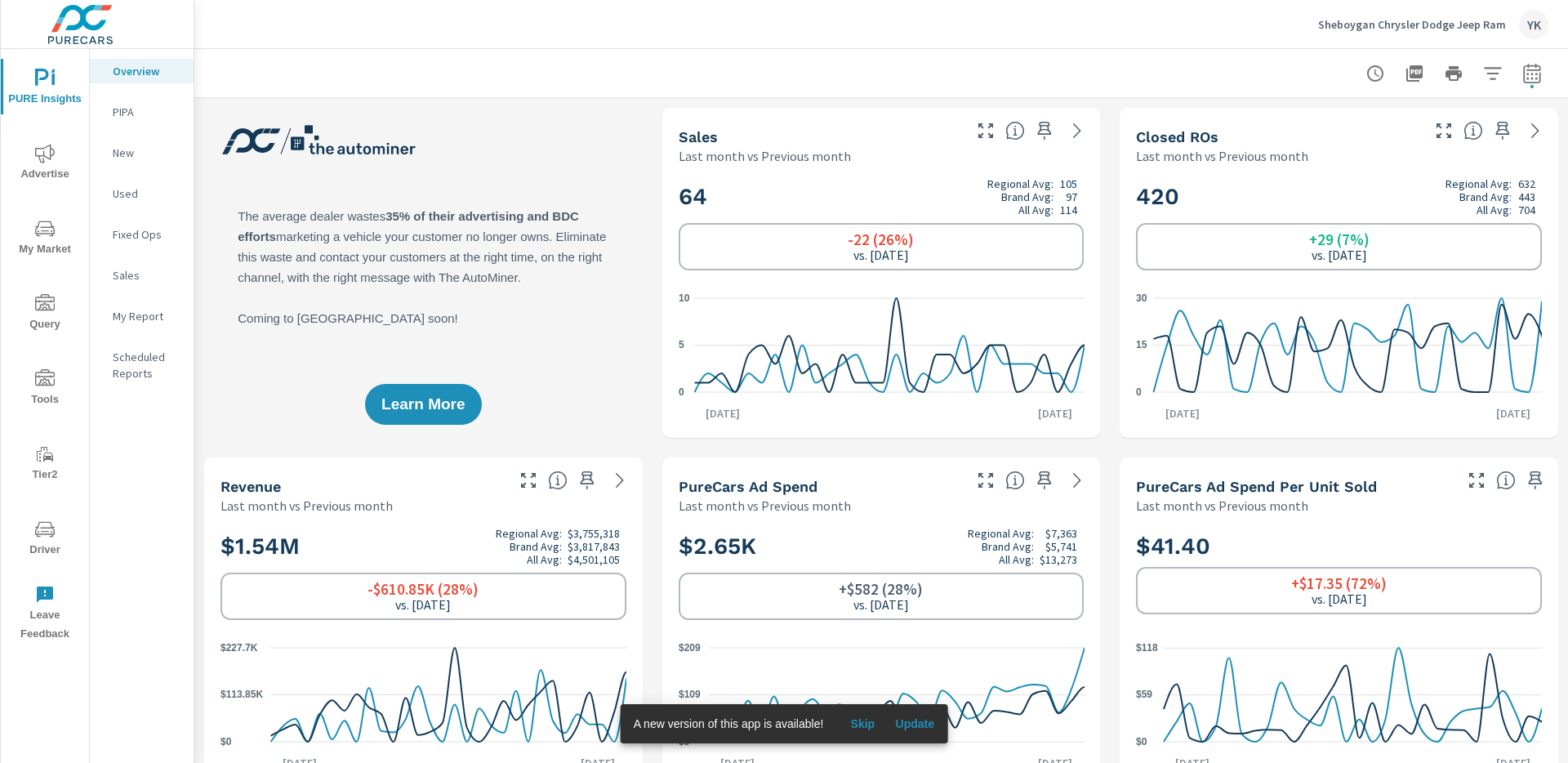 drag, startPoint x: 1228, startPoint y: 134, endPoint x: 1192, endPoint y: 129, distance: 36.345564 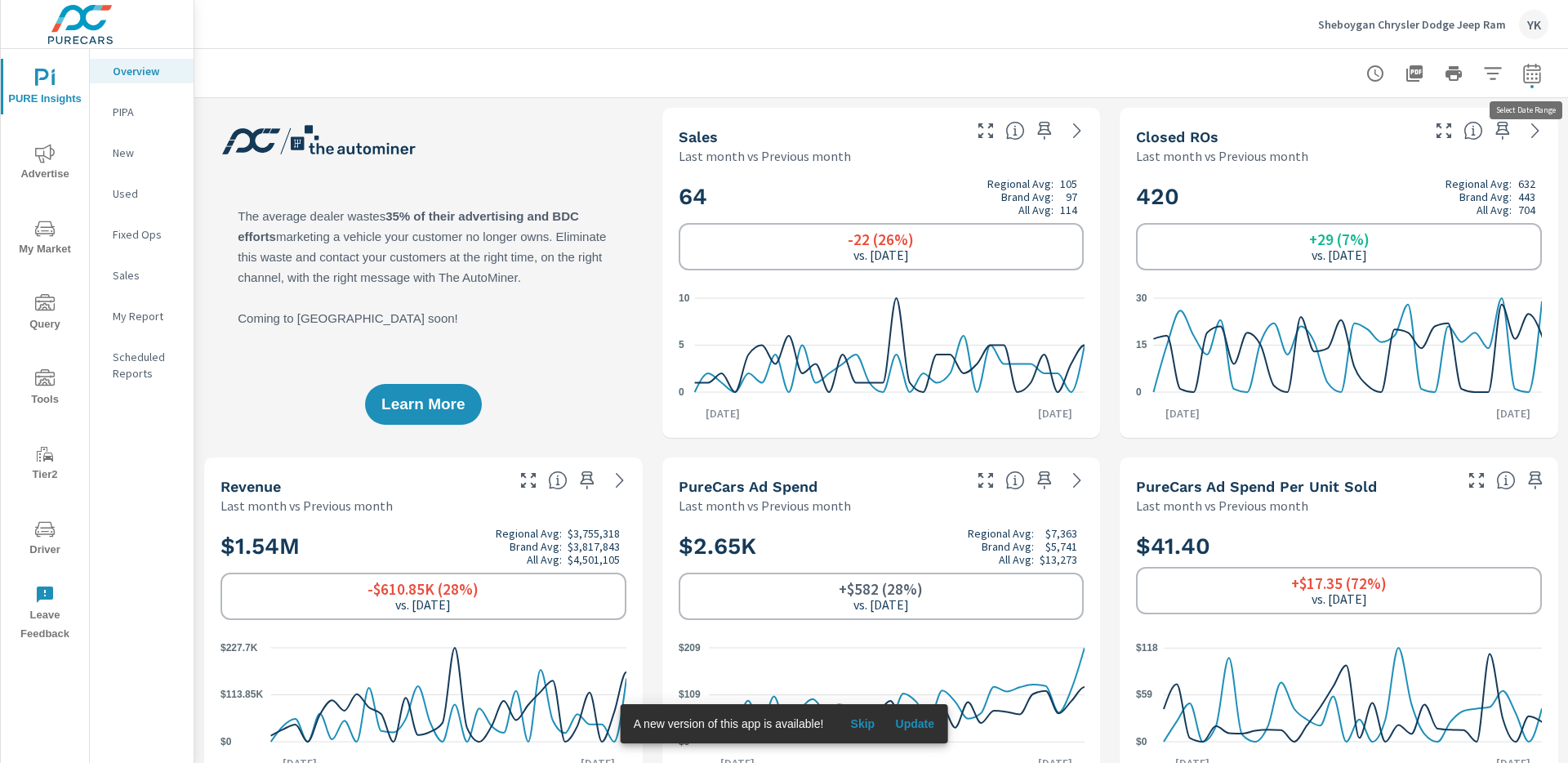 click 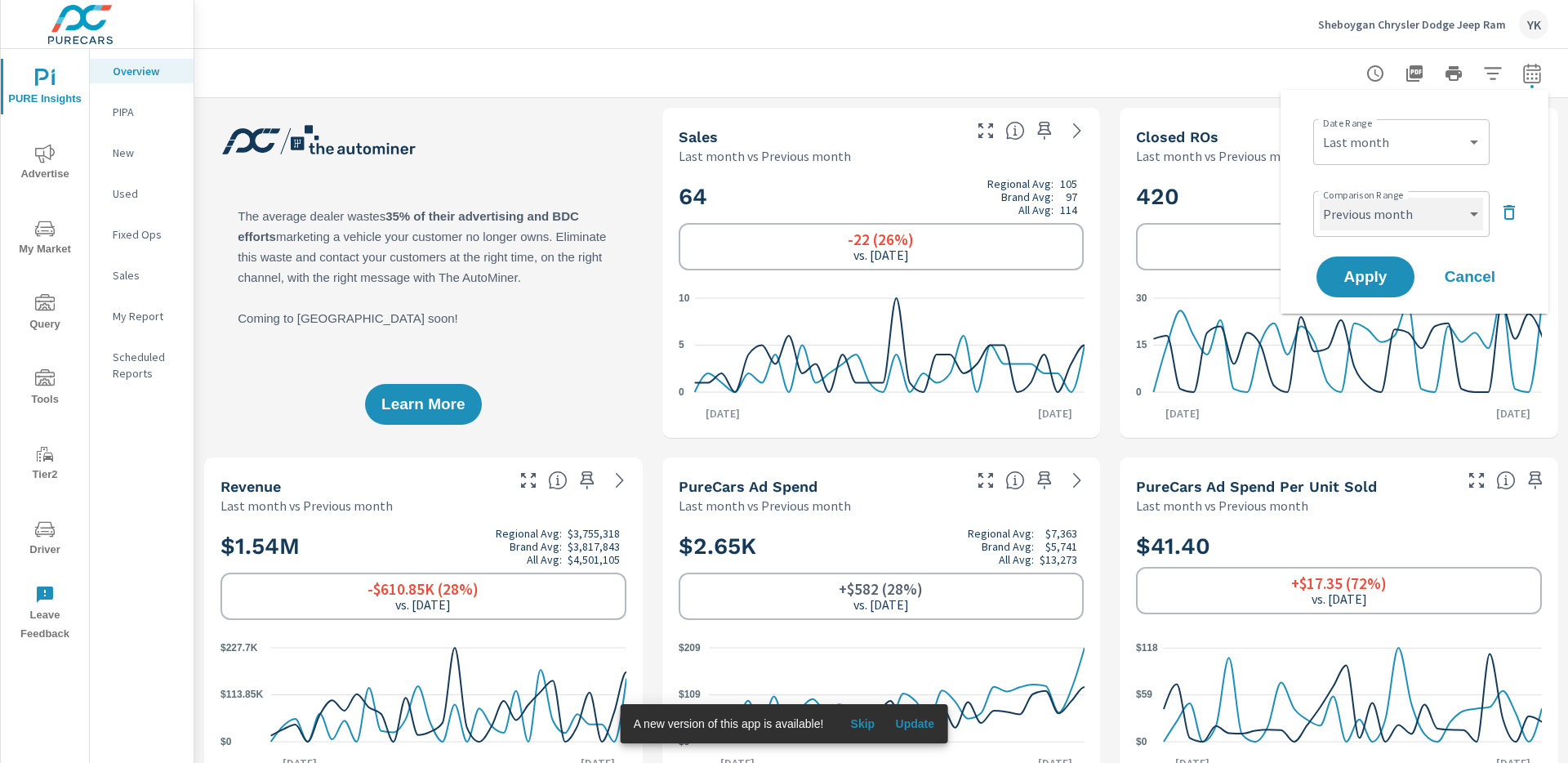 click on "Custom Previous period Previous month Previous year" at bounding box center [1401, 214] 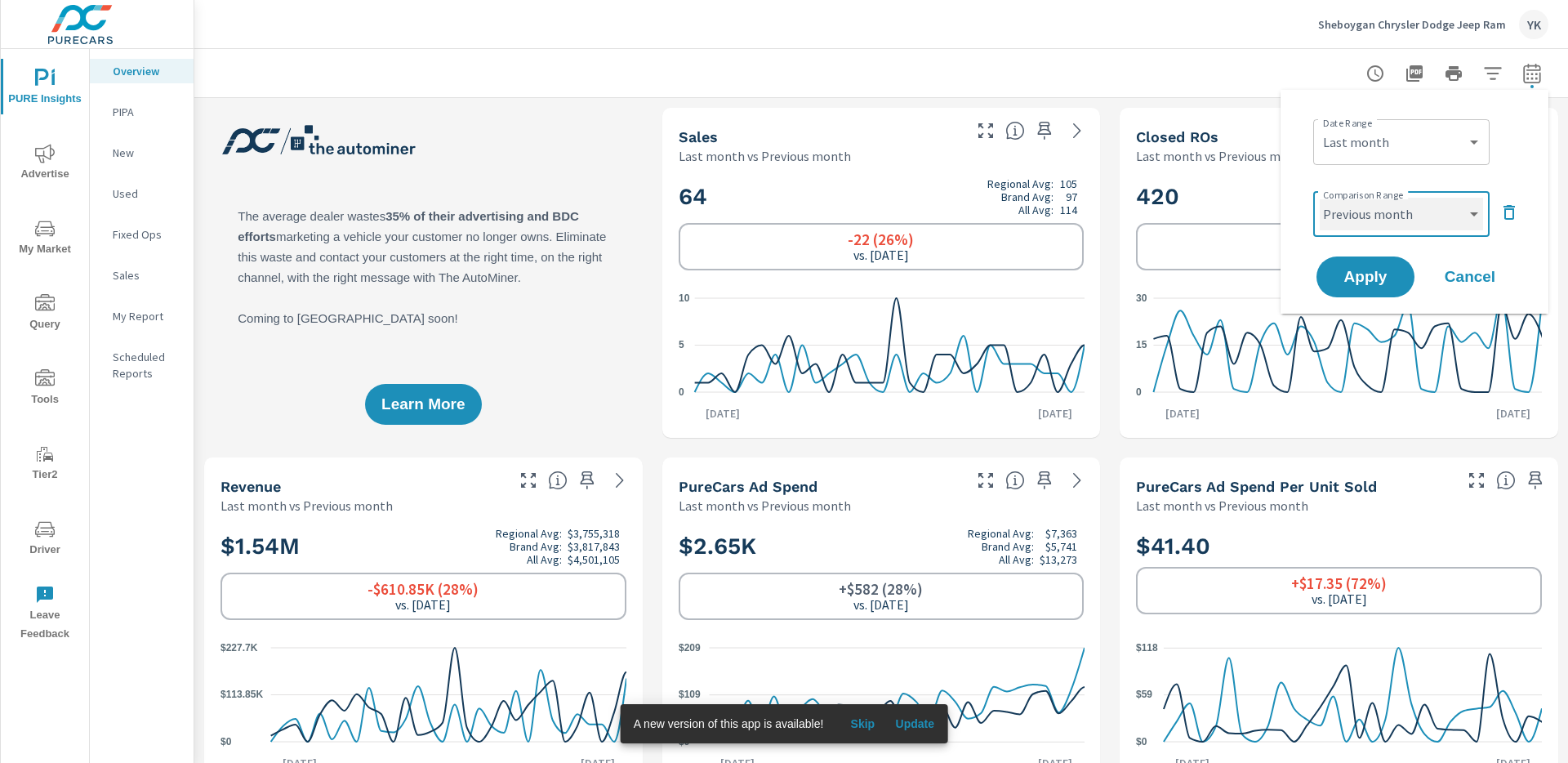 select on "Previous year" 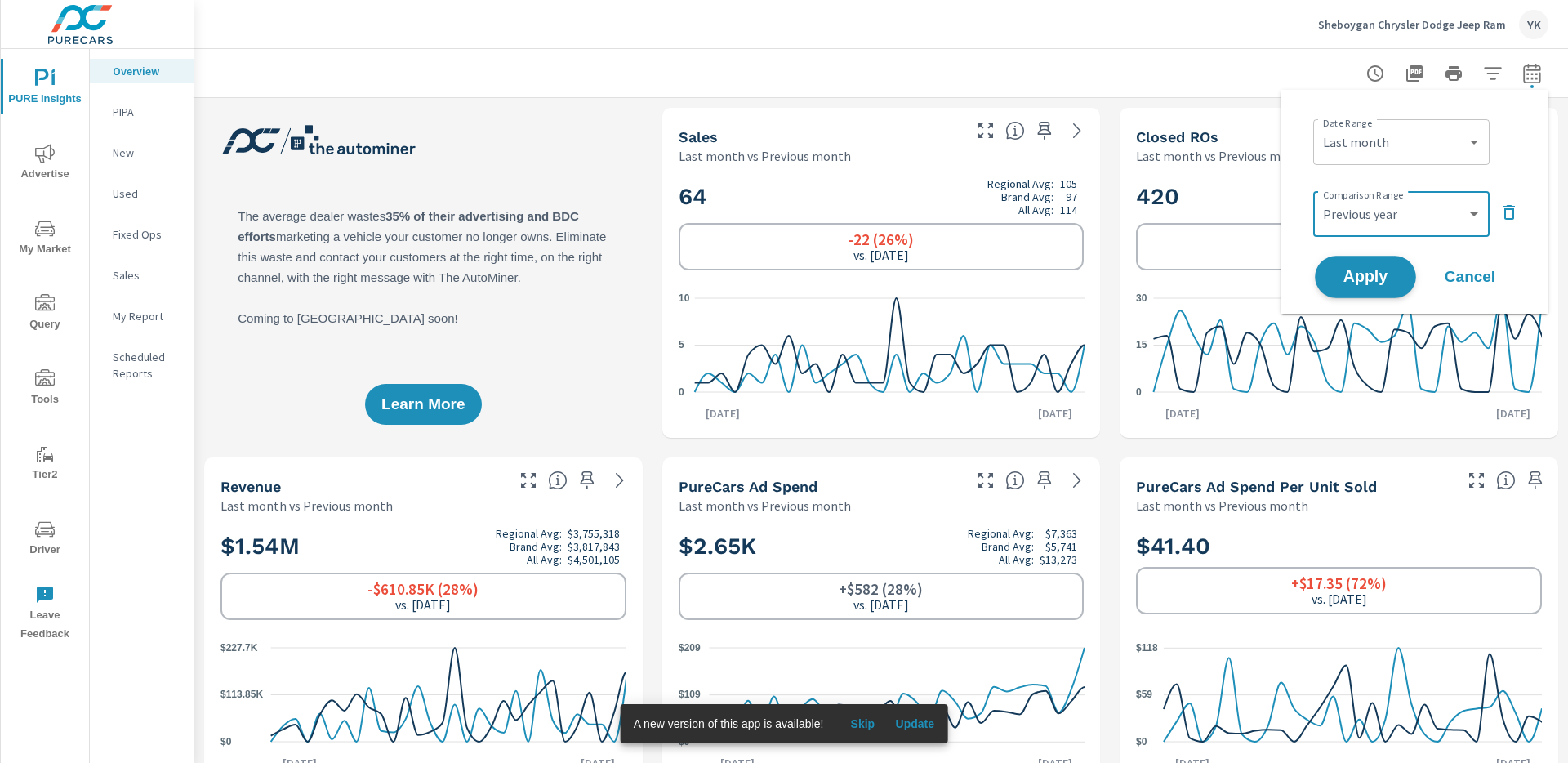 click on "Apply" at bounding box center (1365, 277) 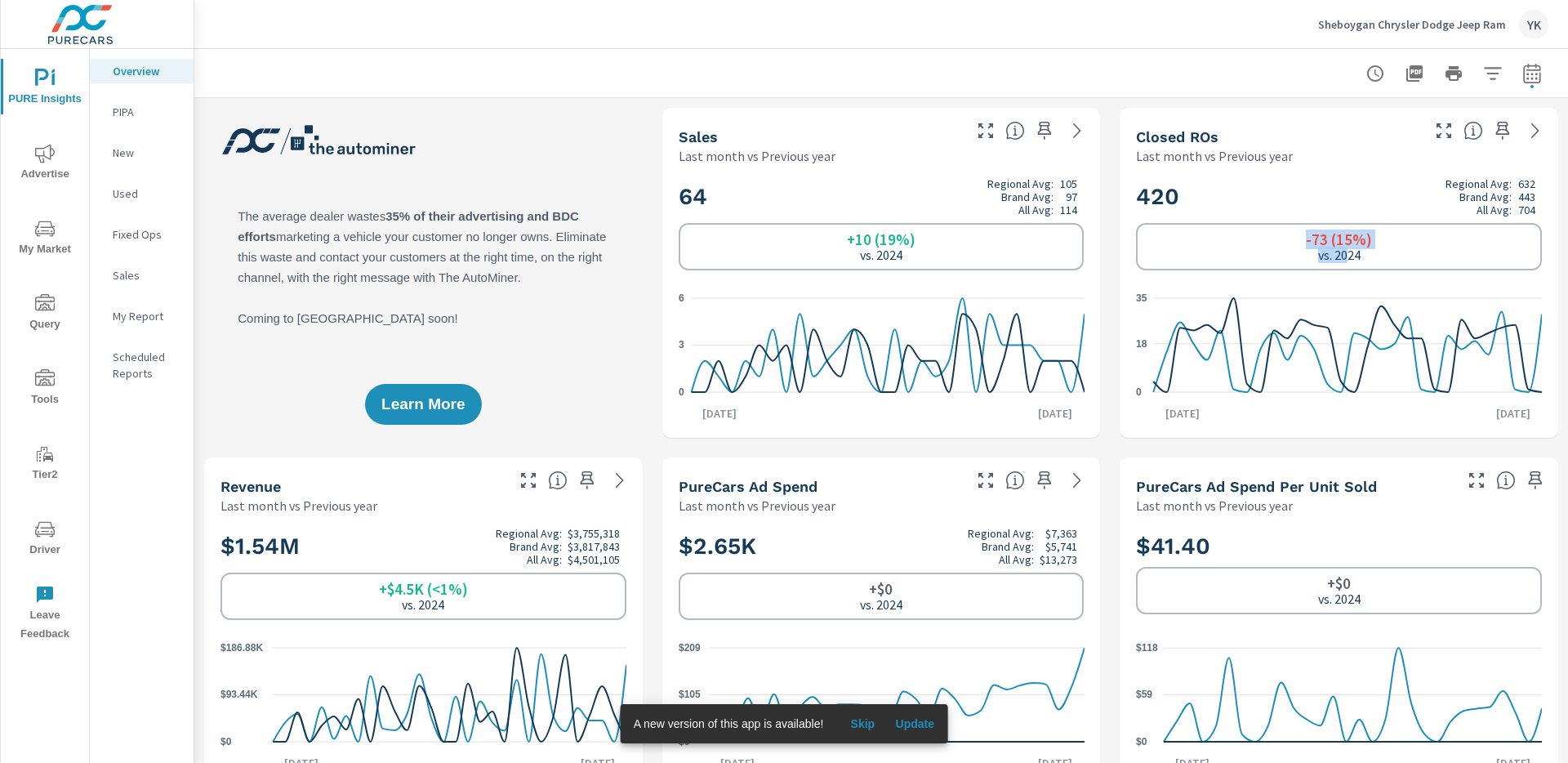 drag, startPoint x: 1341, startPoint y: 248, endPoint x: 1272, endPoint y: 233, distance: 70.61161 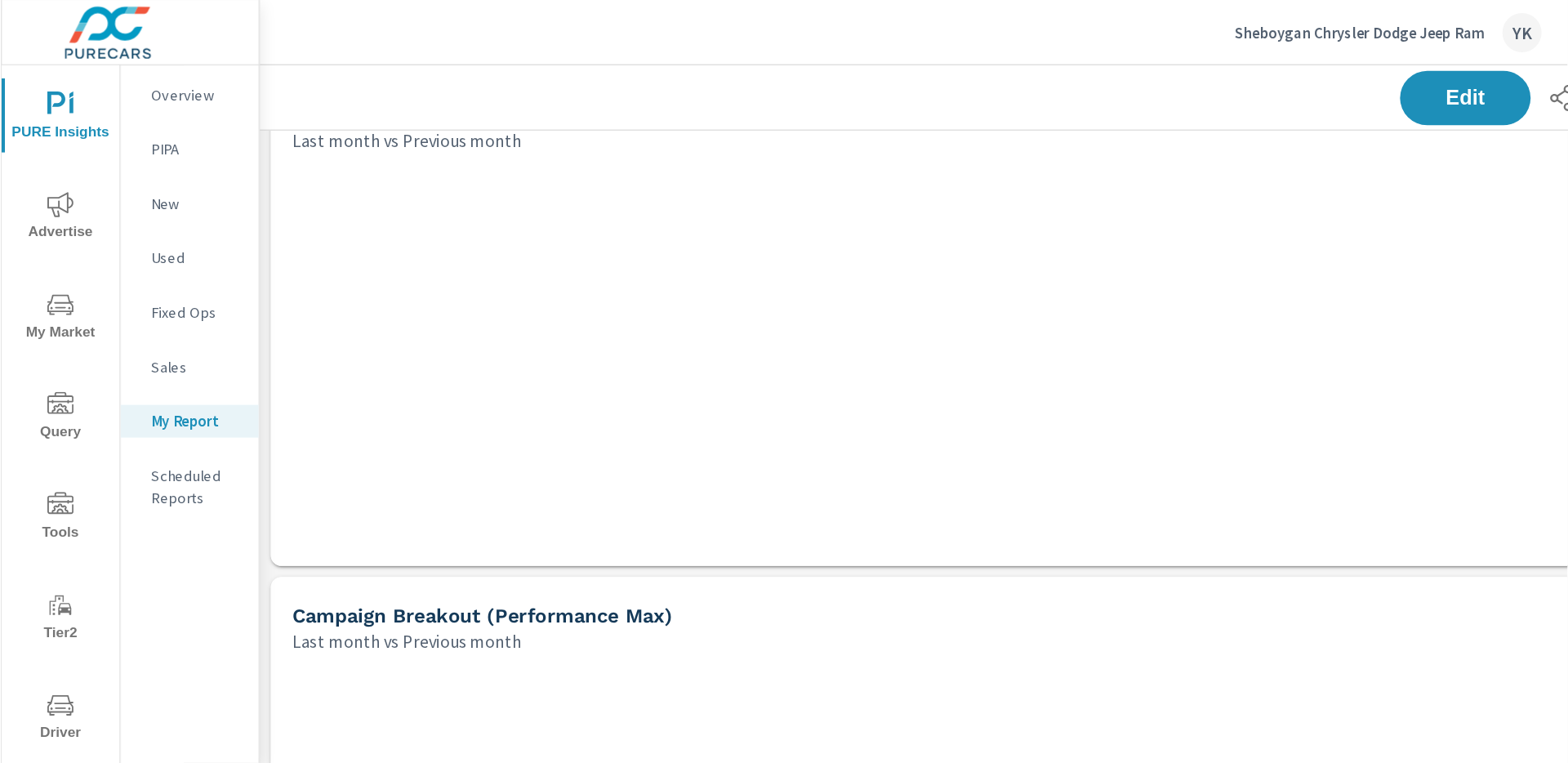 scroll, scrollTop: 0, scrollLeft: 0, axis: both 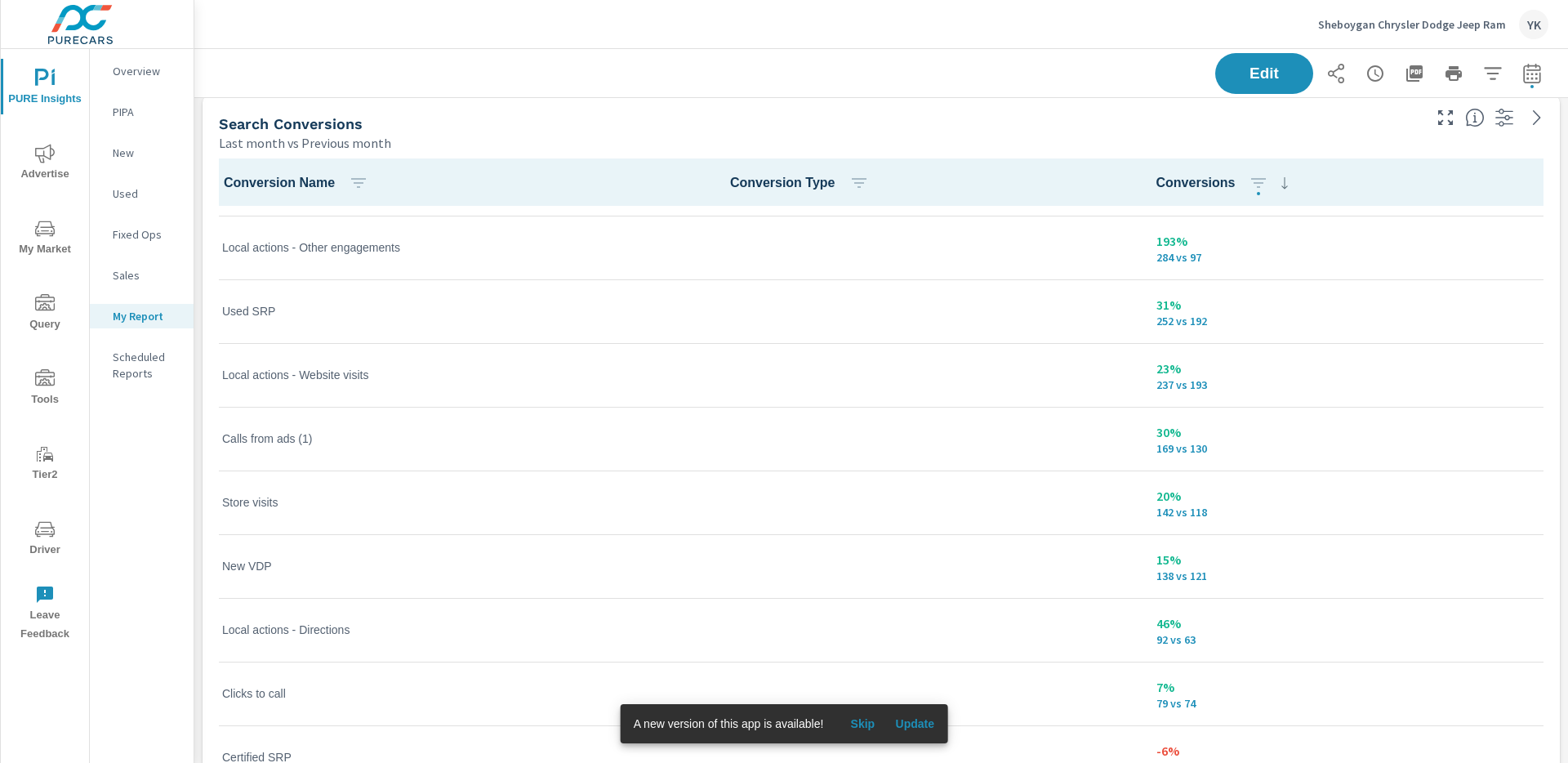 click on "20% 142 vs 118" at bounding box center (1348, 502) 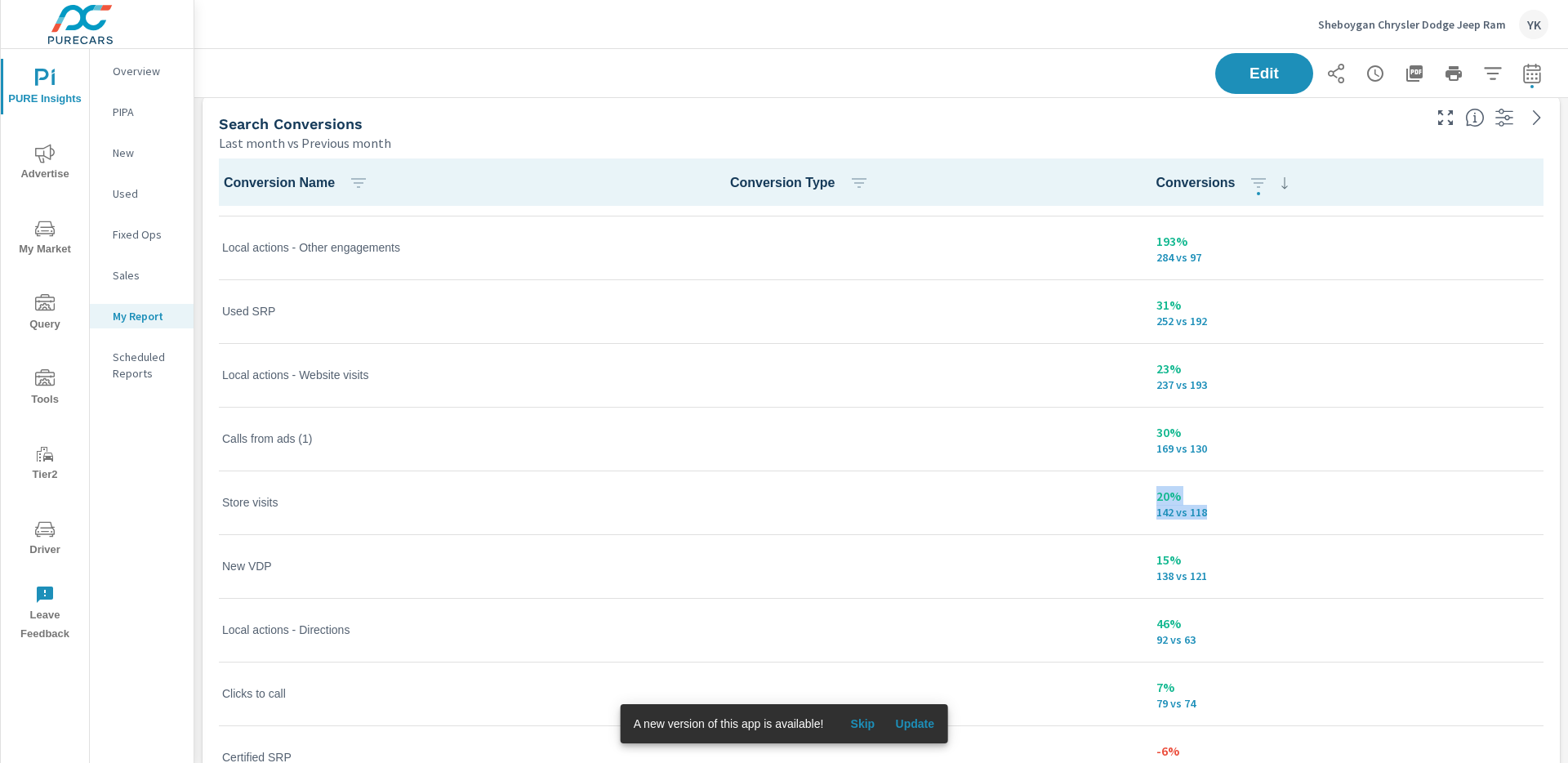 drag, startPoint x: 1214, startPoint y: 515, endPoint x: 1148, endPoint y: 511, distance: 66.1211 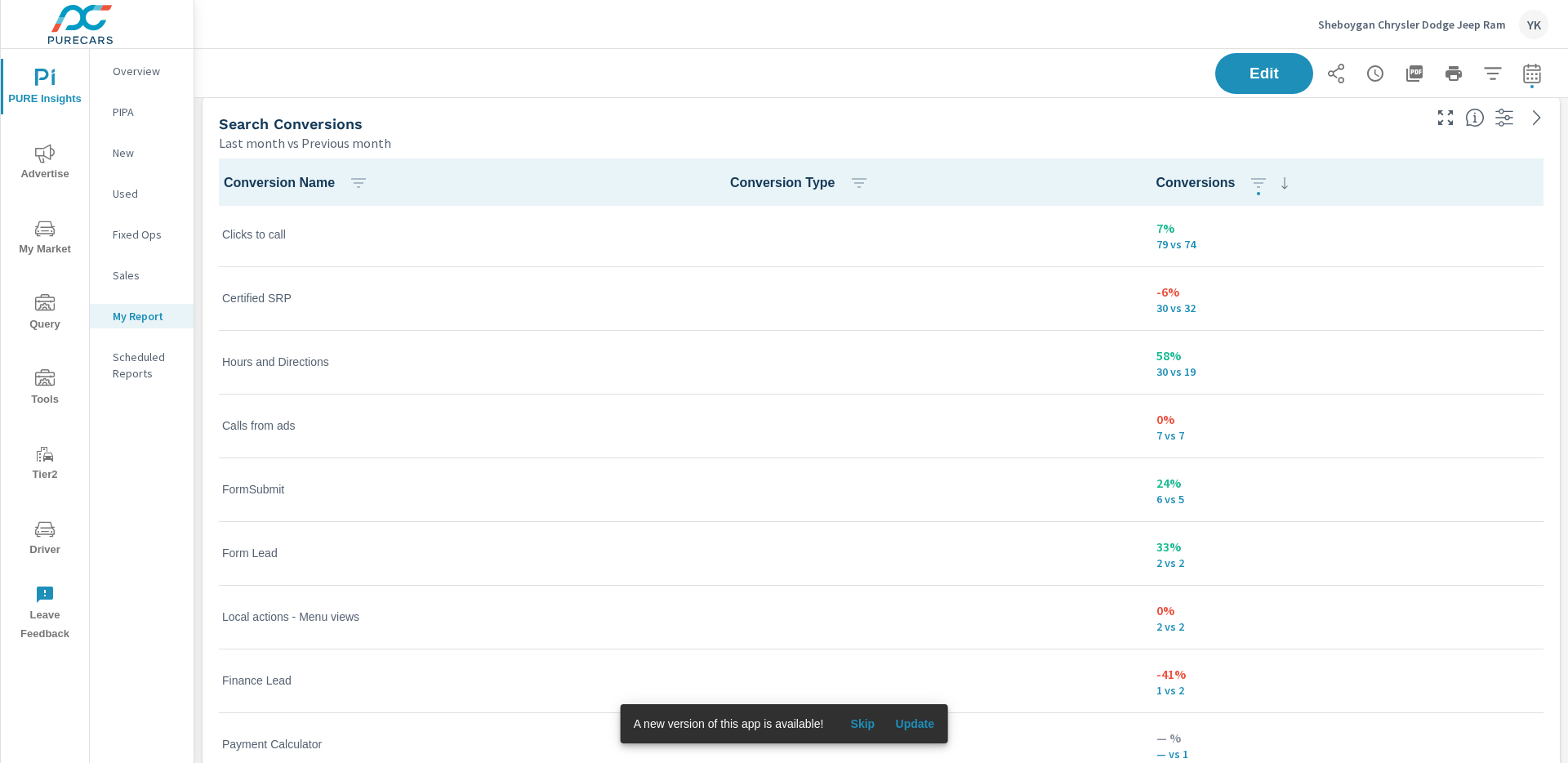scroll, scrollTop: 522, scrollLeft: 0, axis: vertical 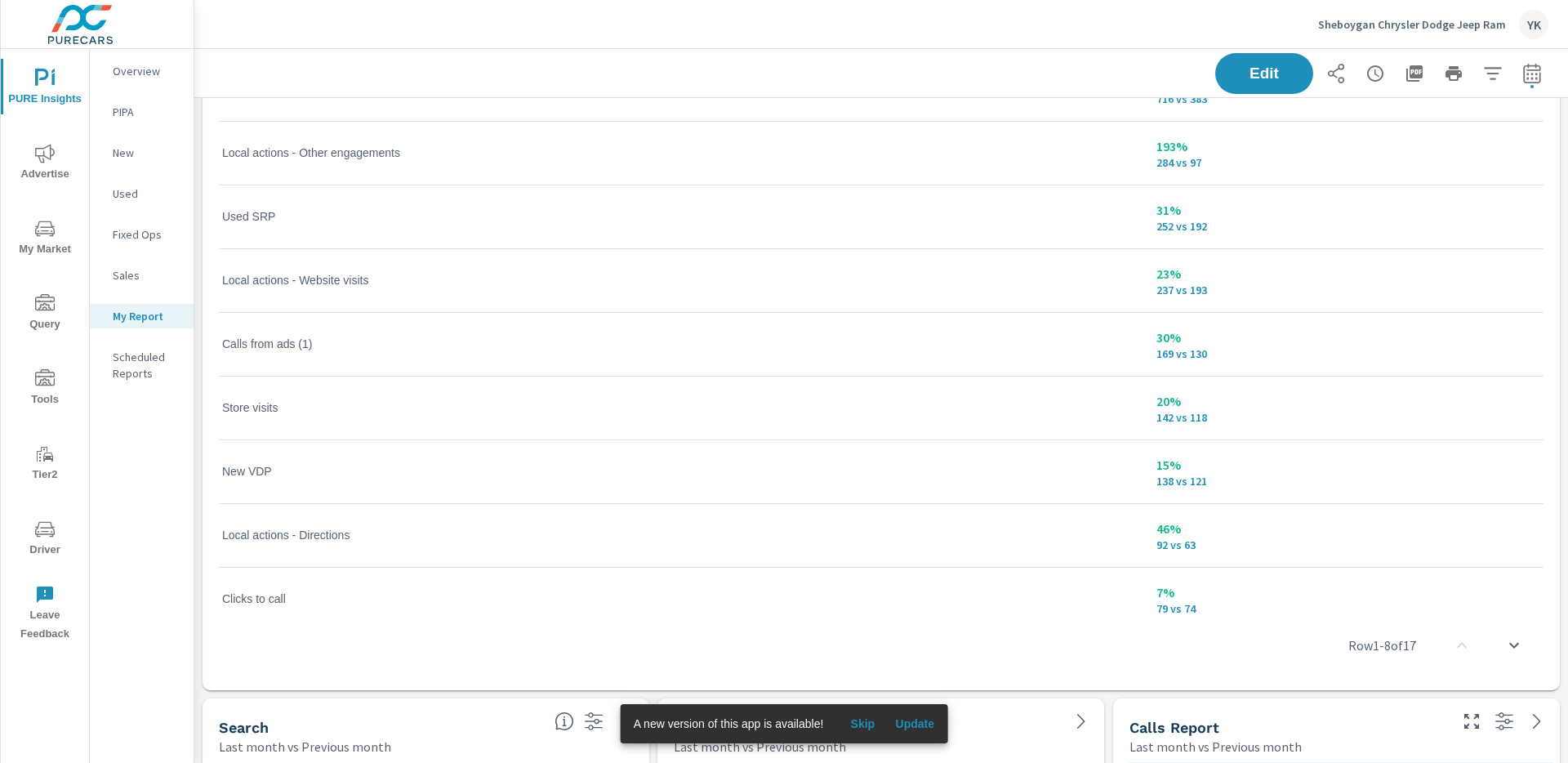 click on "New VDP" at bounding box center (463, 471) 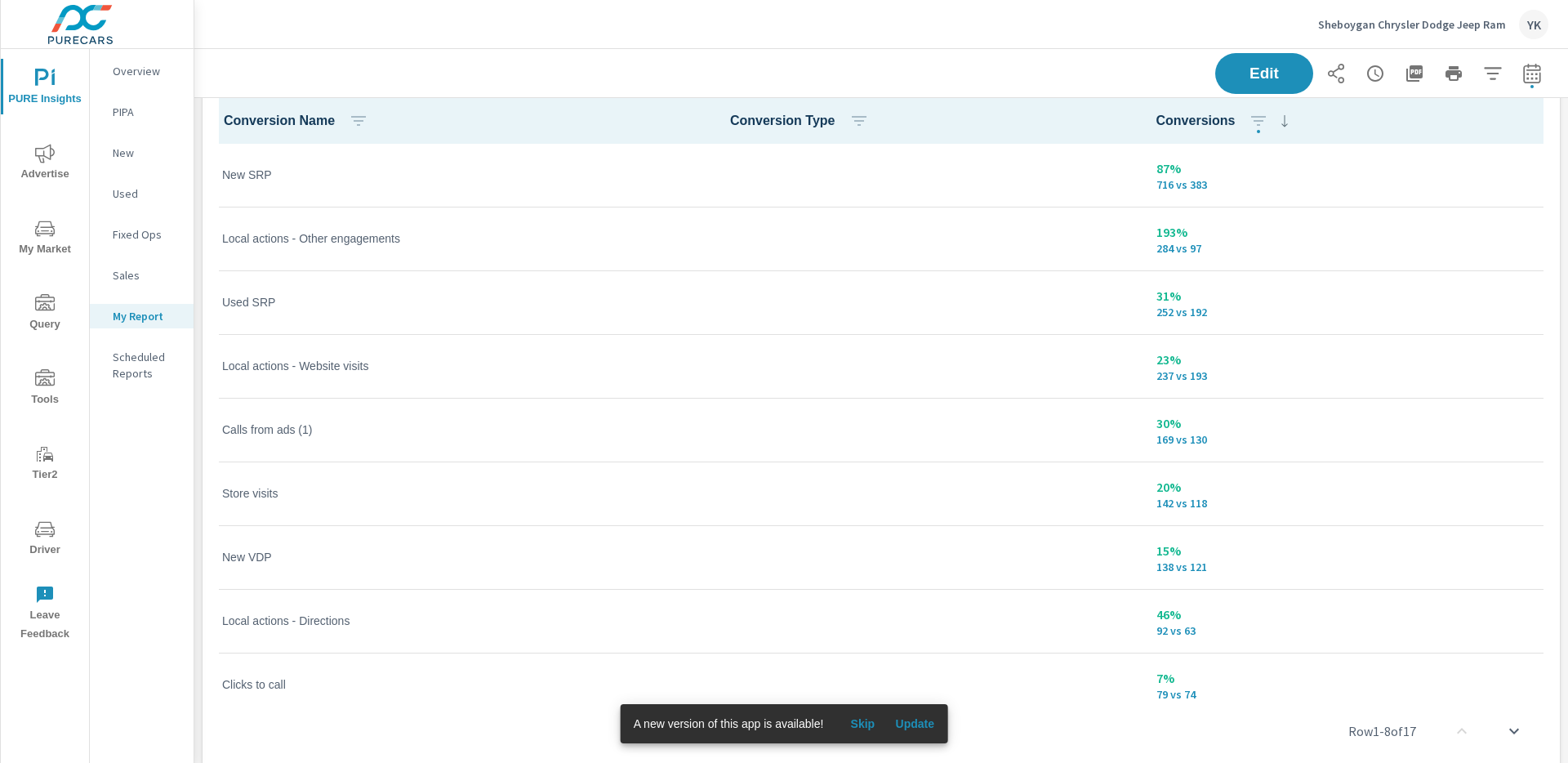 scroll, scrollTop: 791, scrollLeft: 0, axis: vertical 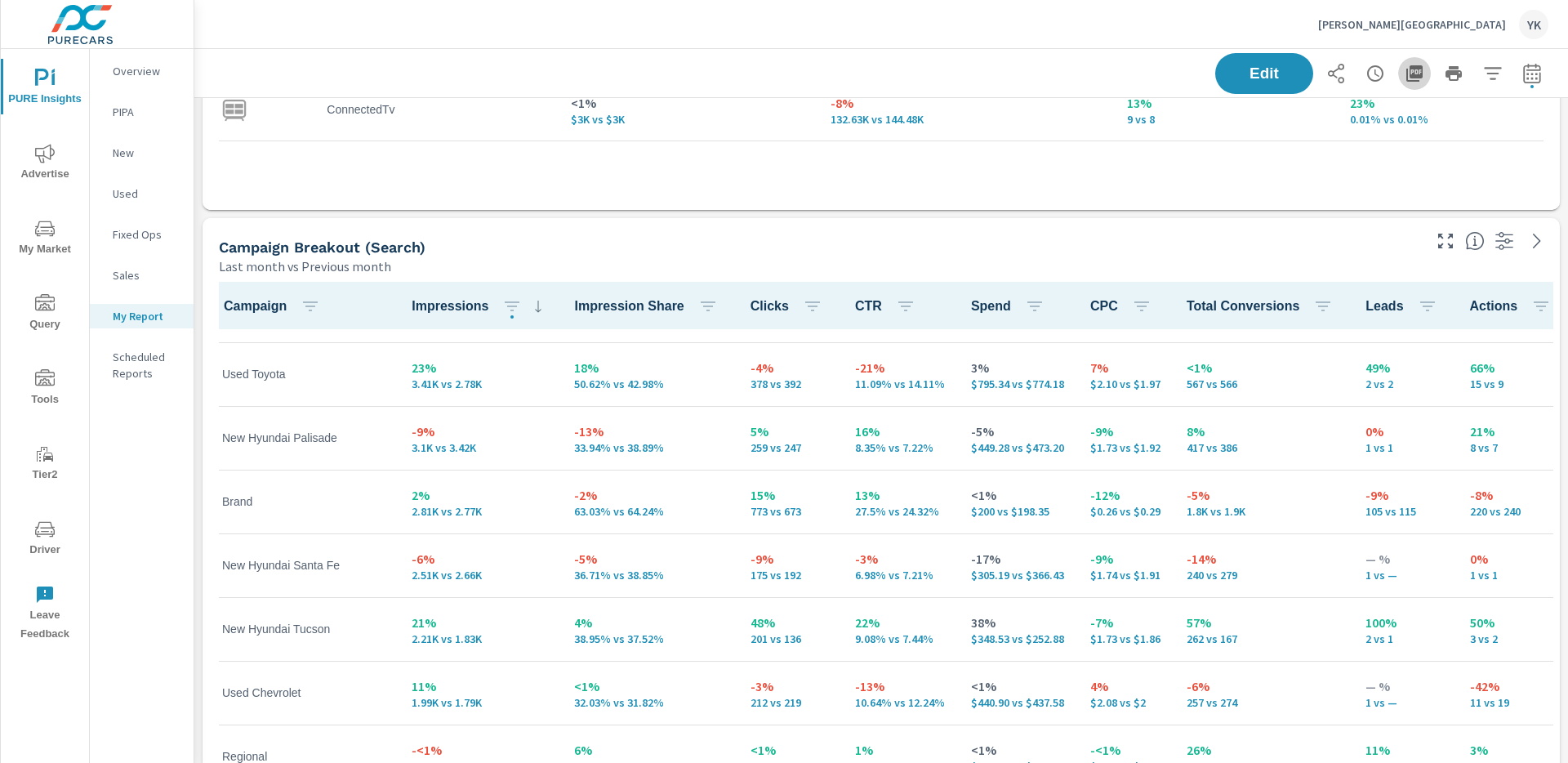 click at bounding box center [1414, 74] 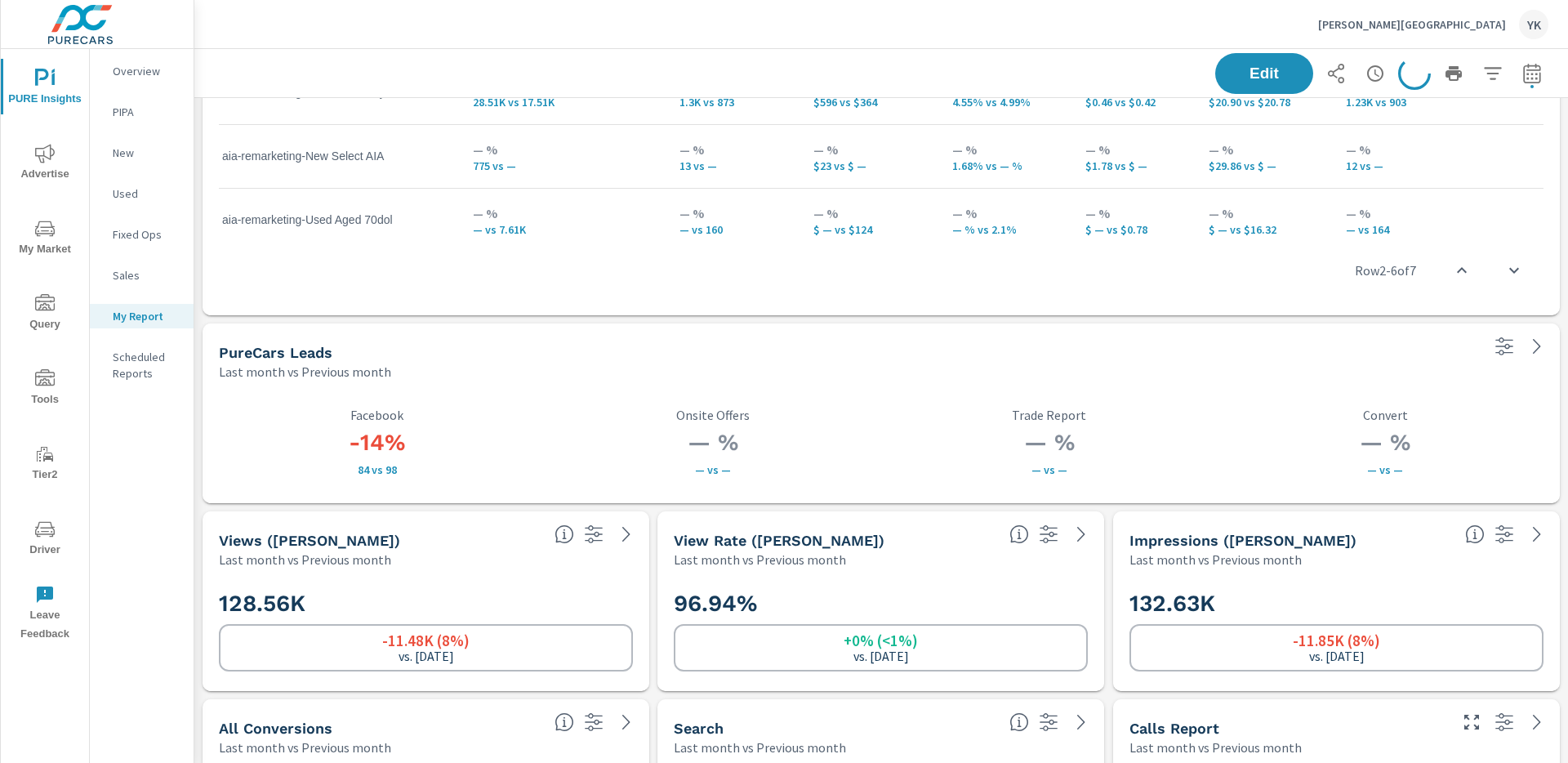scroll, scrollTop: 3170, scrollLeft: 0, axis: vertical 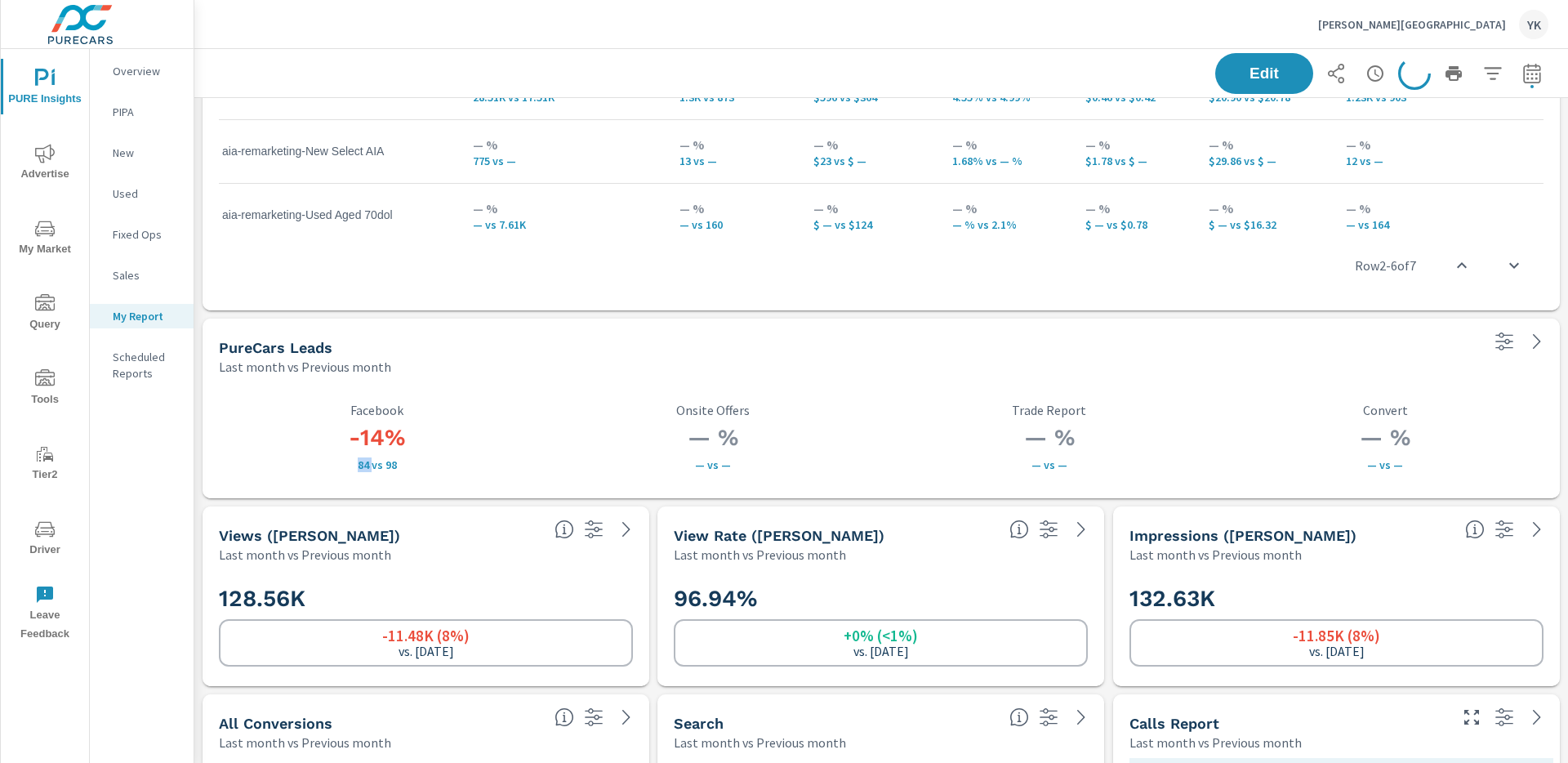 drag, startPoint x: 372, startPoint y: 470, endPoint x: 335, endPoint y: 463, distance: 37.656341 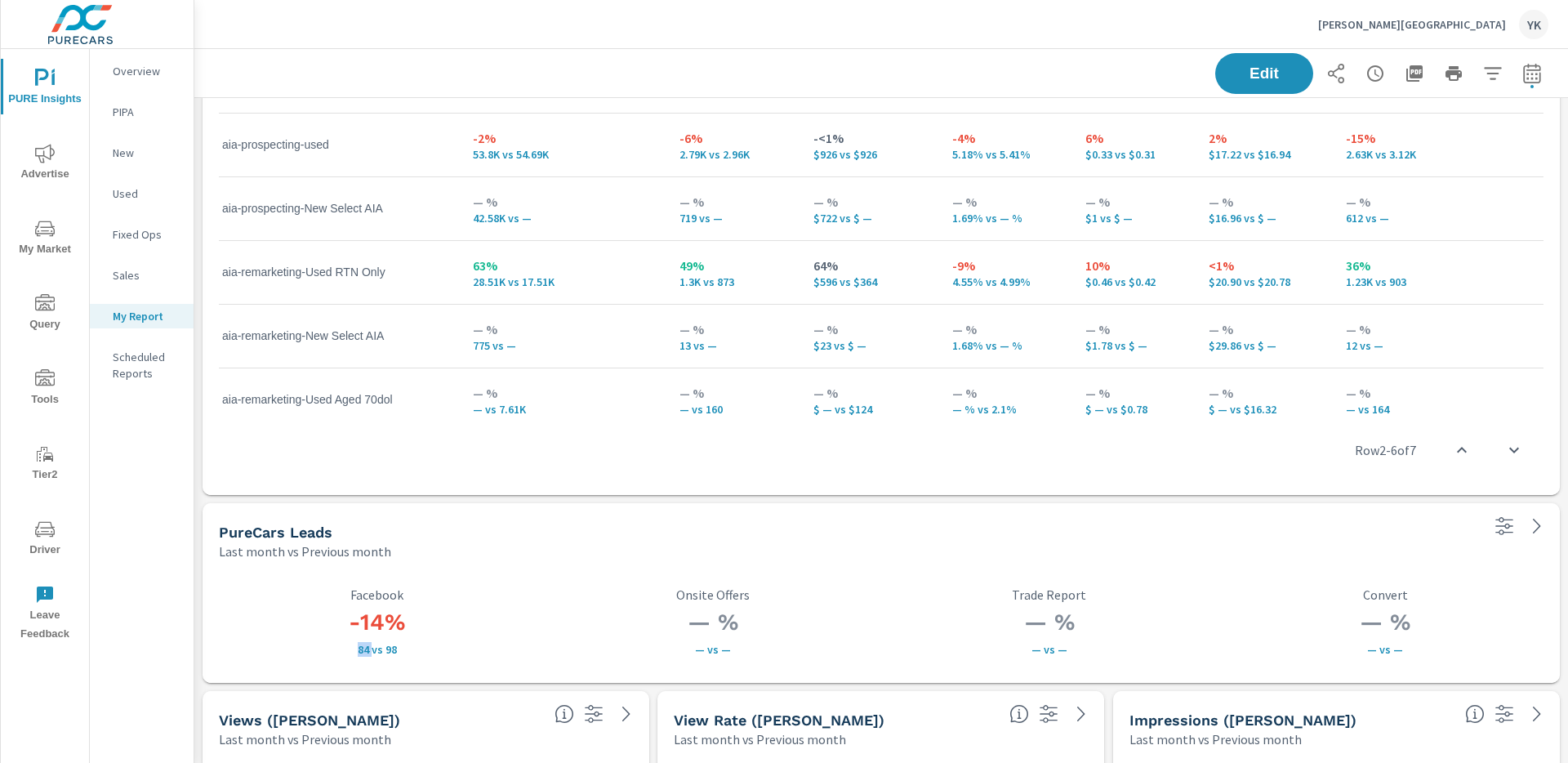 scroll, scrollTop: 2956, scrollLeft: 0, axis: vertical 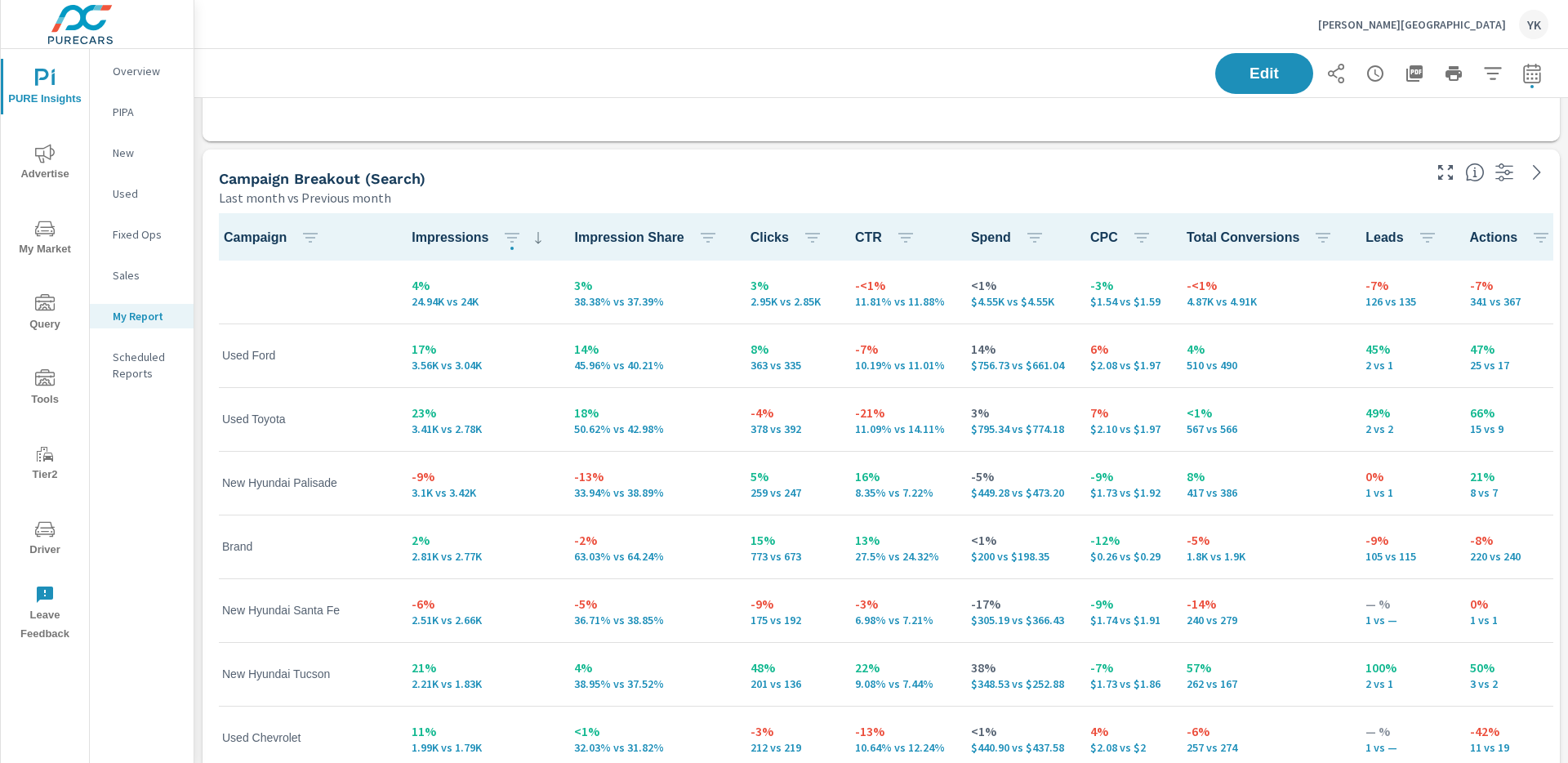 click on "11.81% vs 11.88%" at bounding box center [900, 301] 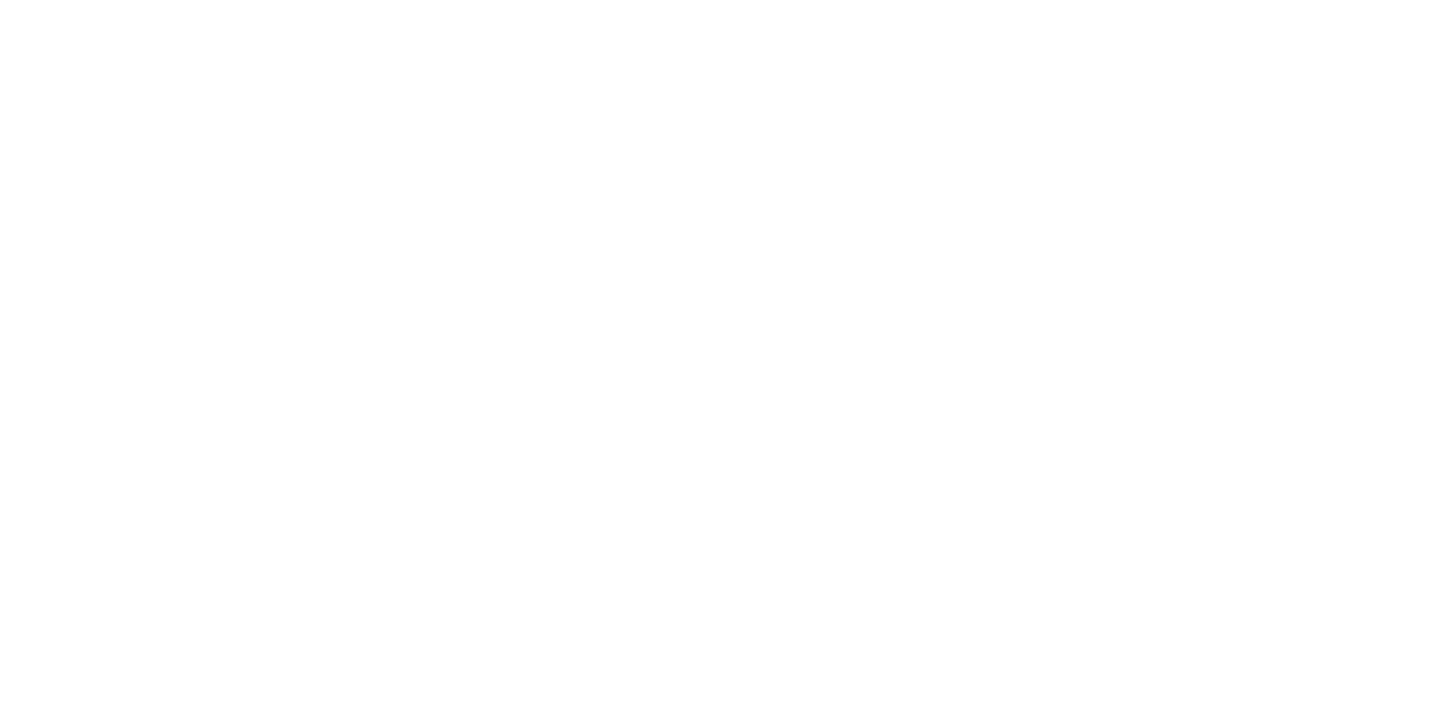 scroll, scrollTop: 0, scrollLeft: 0, axis: both 